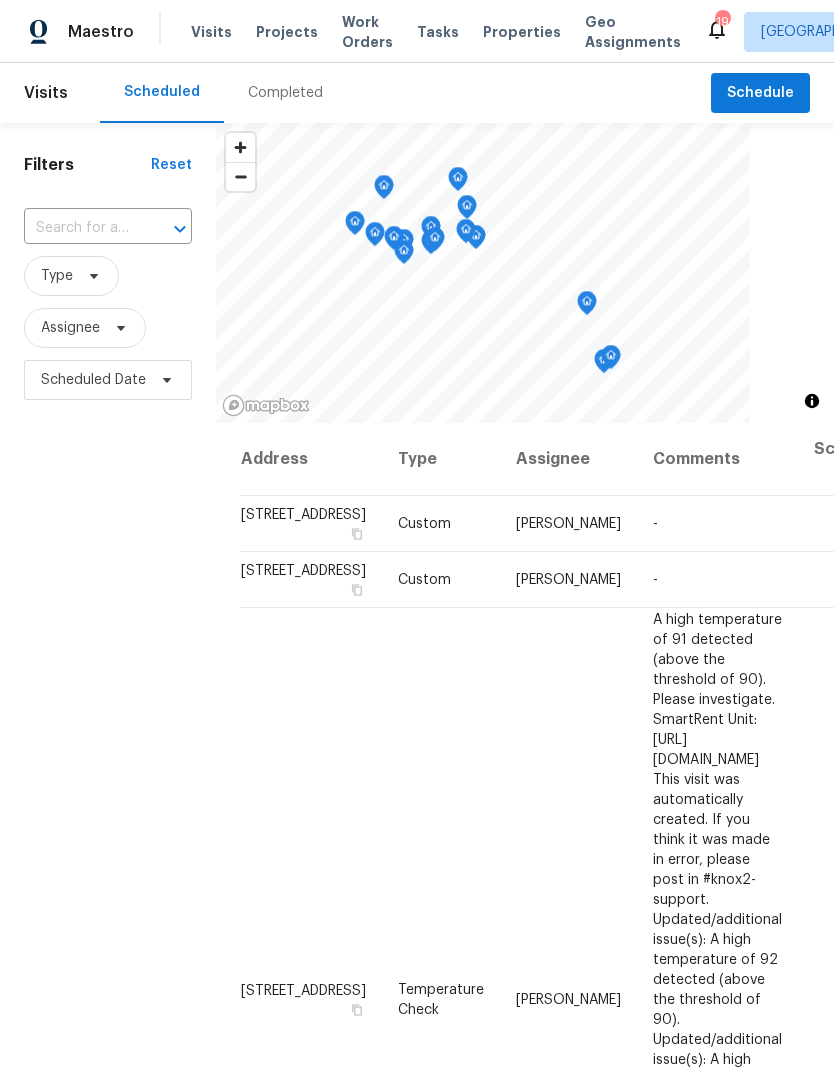 scroll, scrollTop: 0, scrollLeft: 0, axis: both 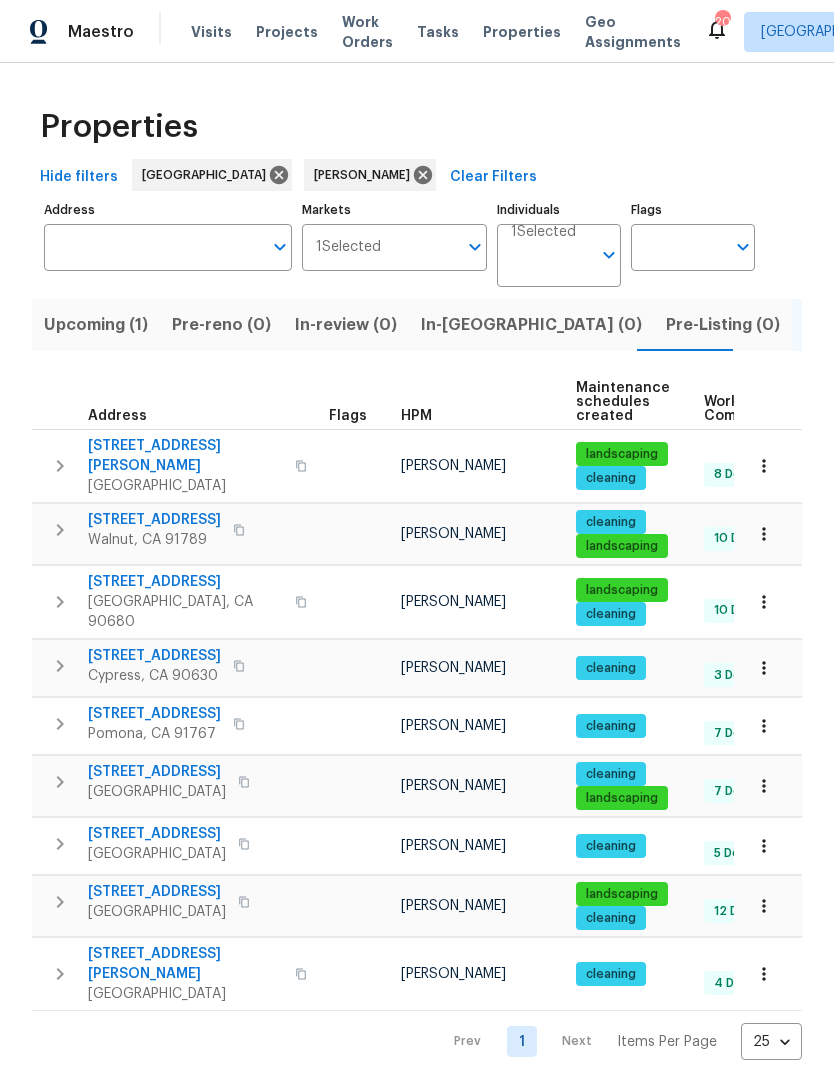 click on "12222 Corley Dr" at bounding box center (185, 456) 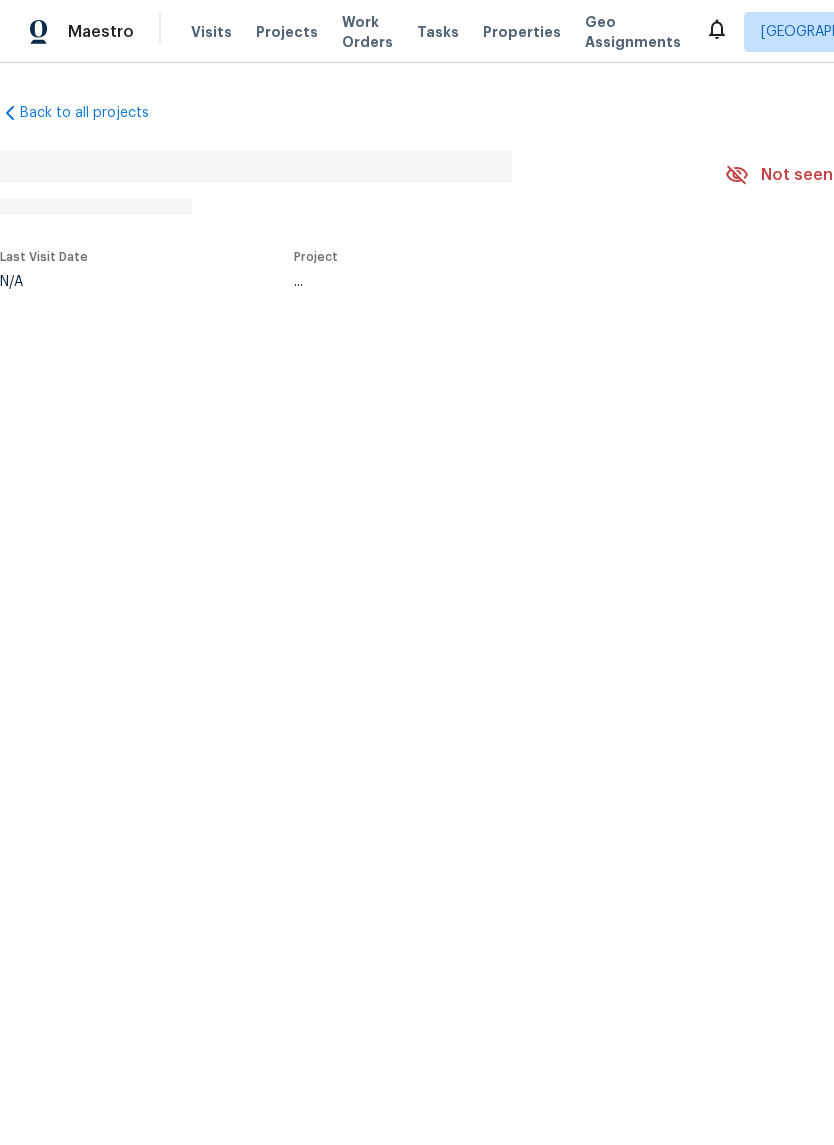 scroll, scrollTop: 0, scrollLeft: 0, axis: both 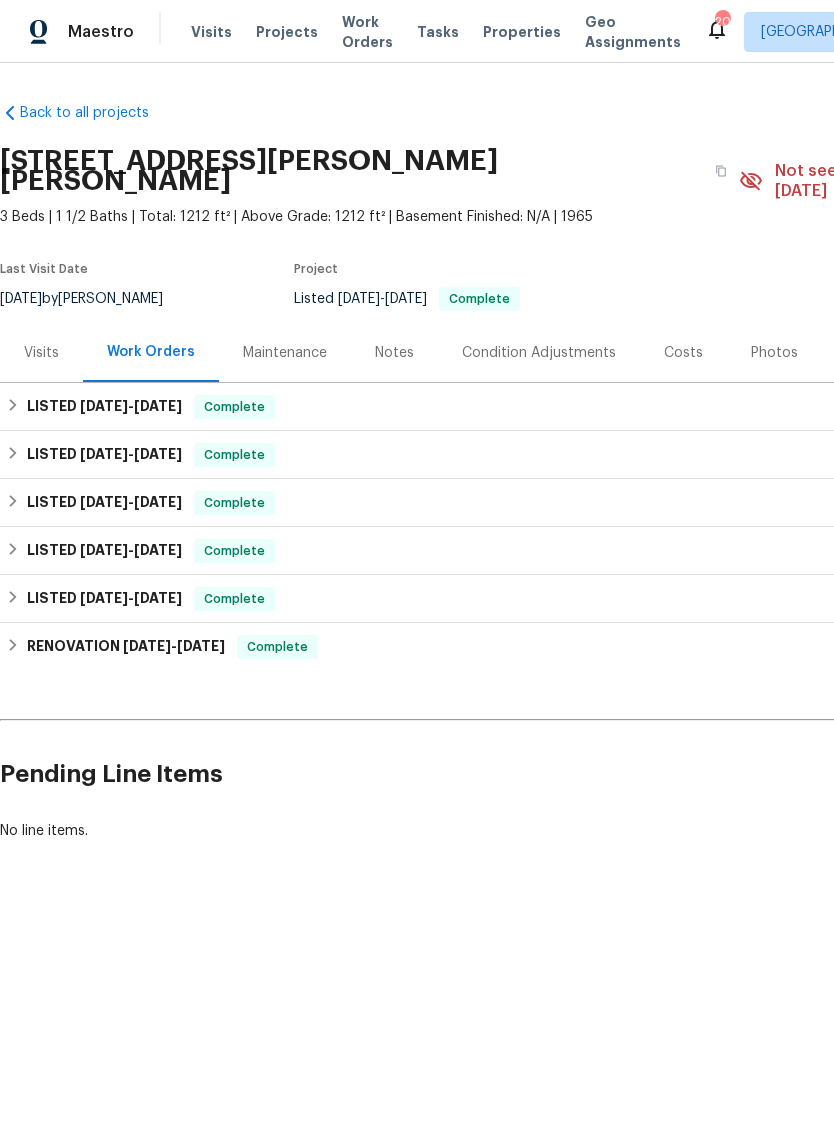 click on "Visits" at bounding box center [211, 32] 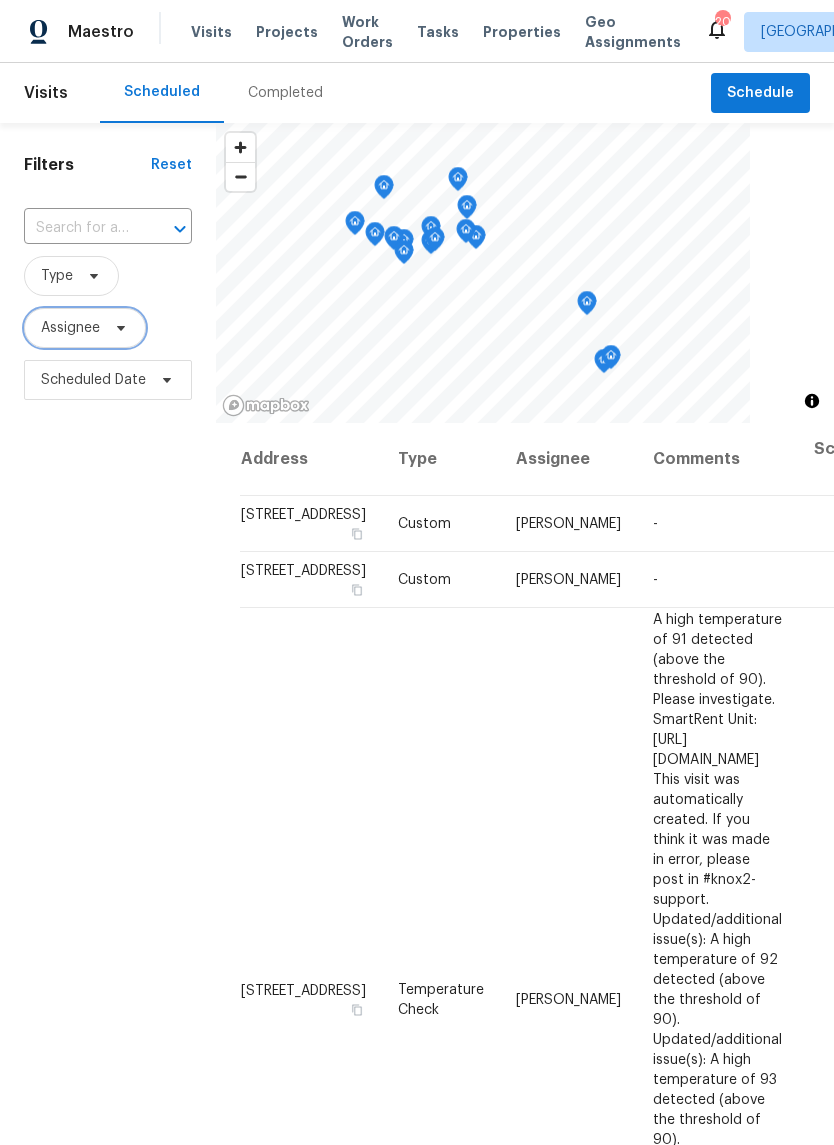 click on "Assignee" at bounding box center [70, 328] 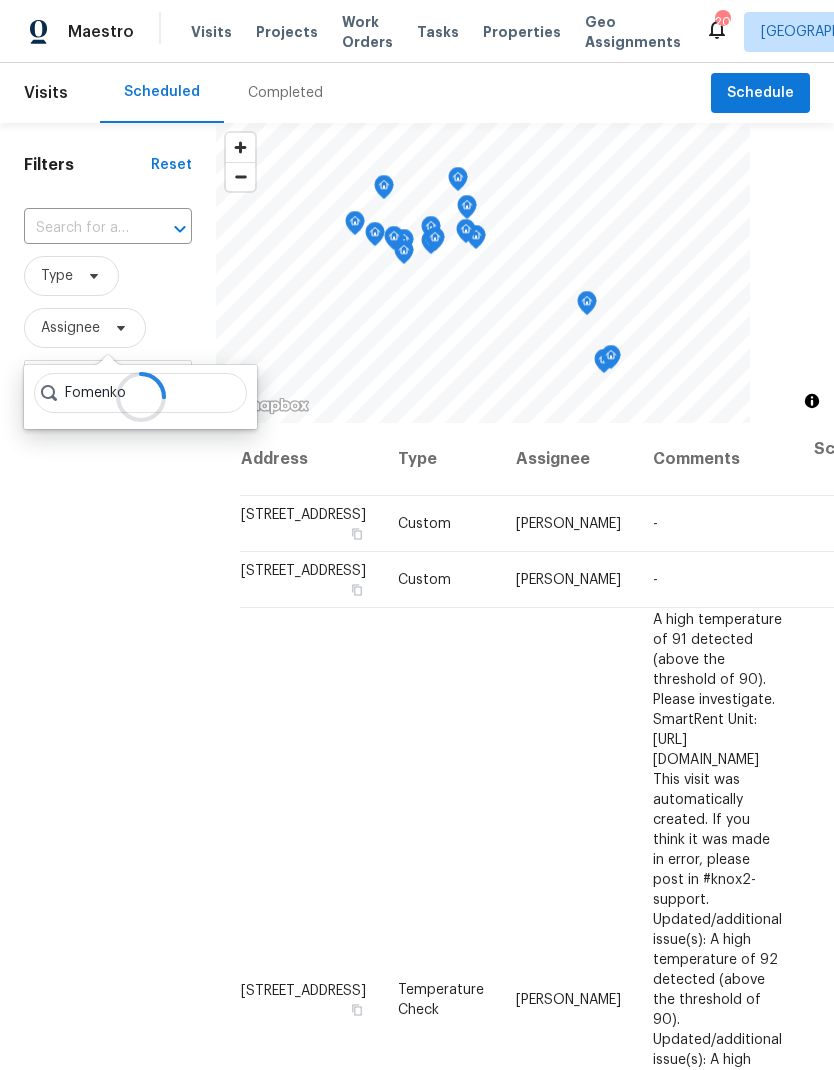 type on "Fomenko" 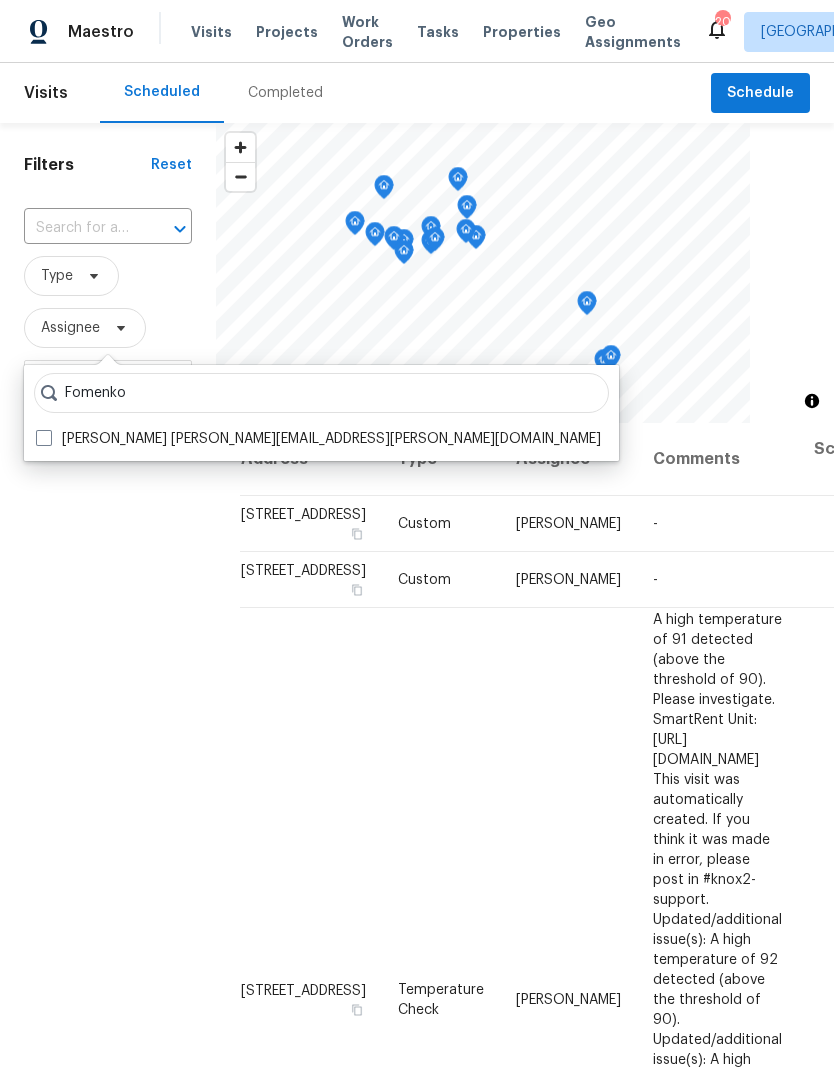 click on "Daniel Fomenko
daniel.fomenko@opendoor.com" at bounding box center (318, 439) 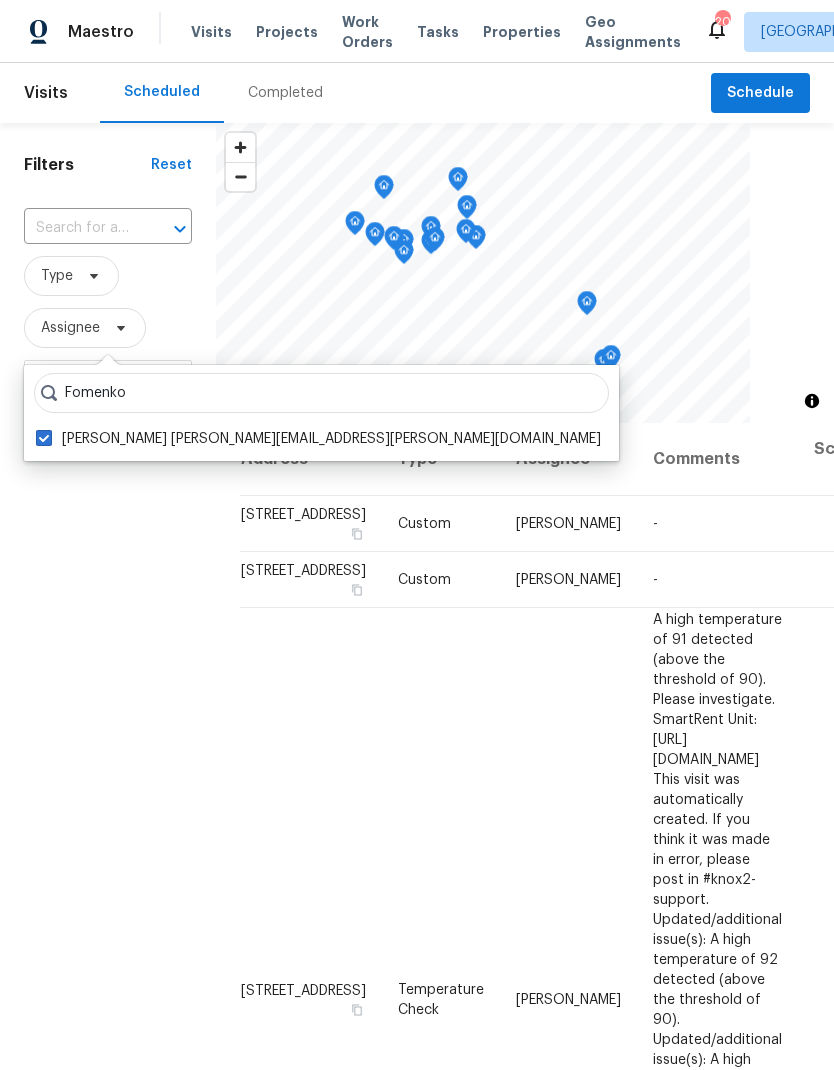 checkbox on "true" 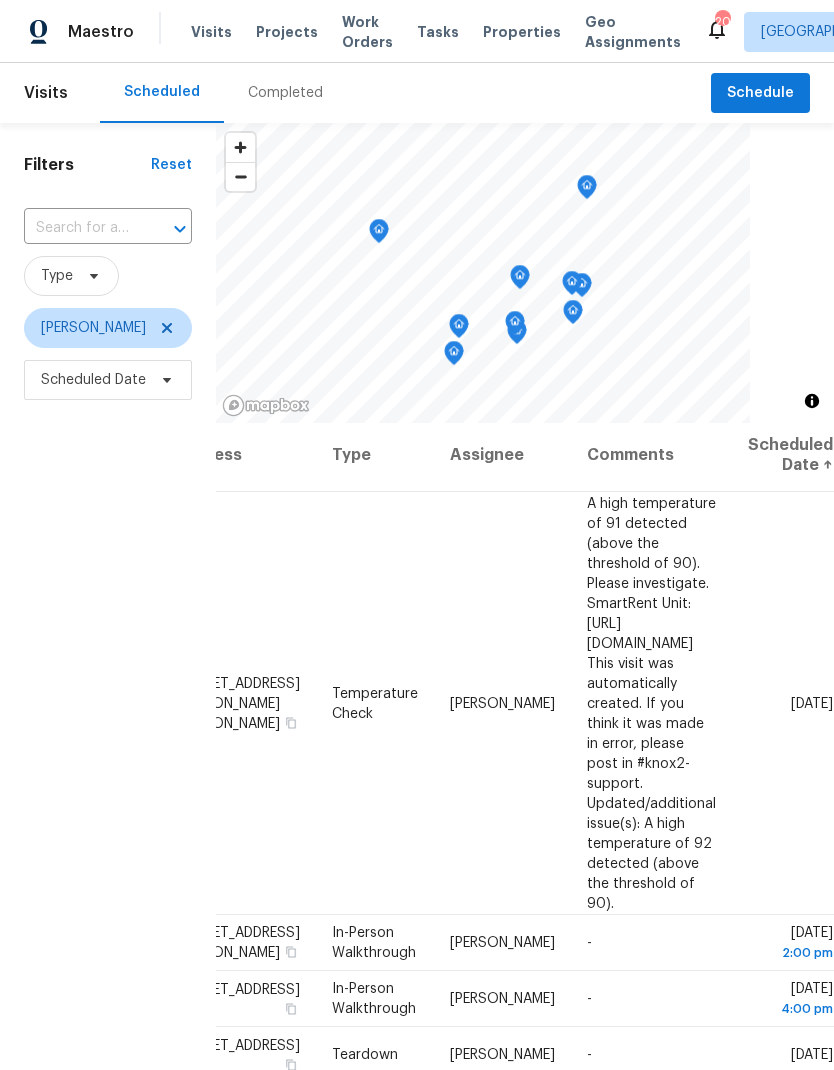 scroll, scrollTop: 4, scrollLeft: 157, axis: both 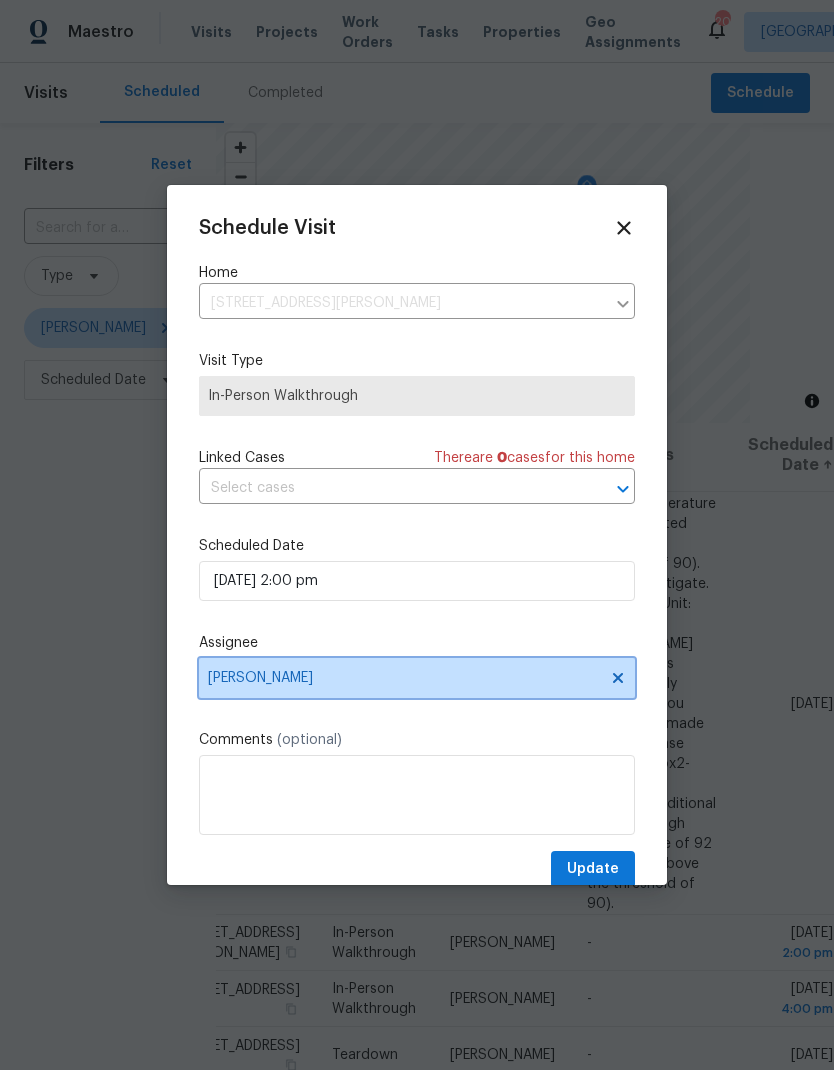 click on "[PERSON_NAME]" at bounding box center [404, 678] 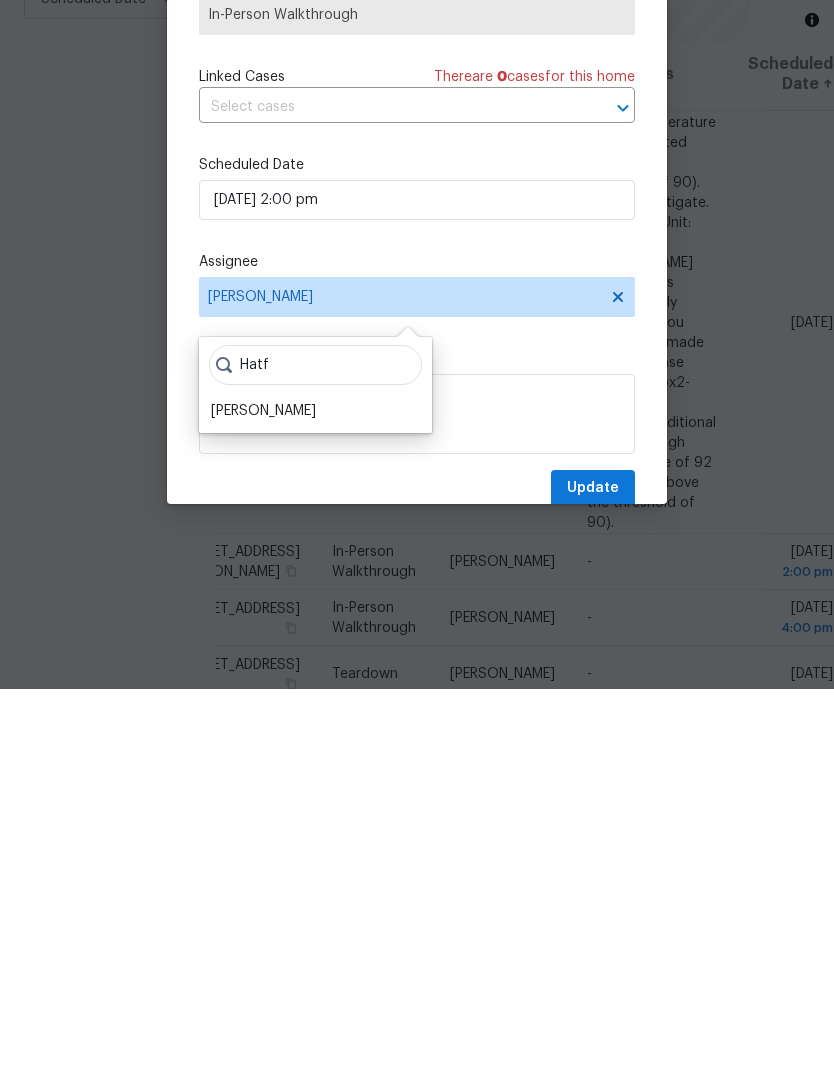 type on "Hatf" 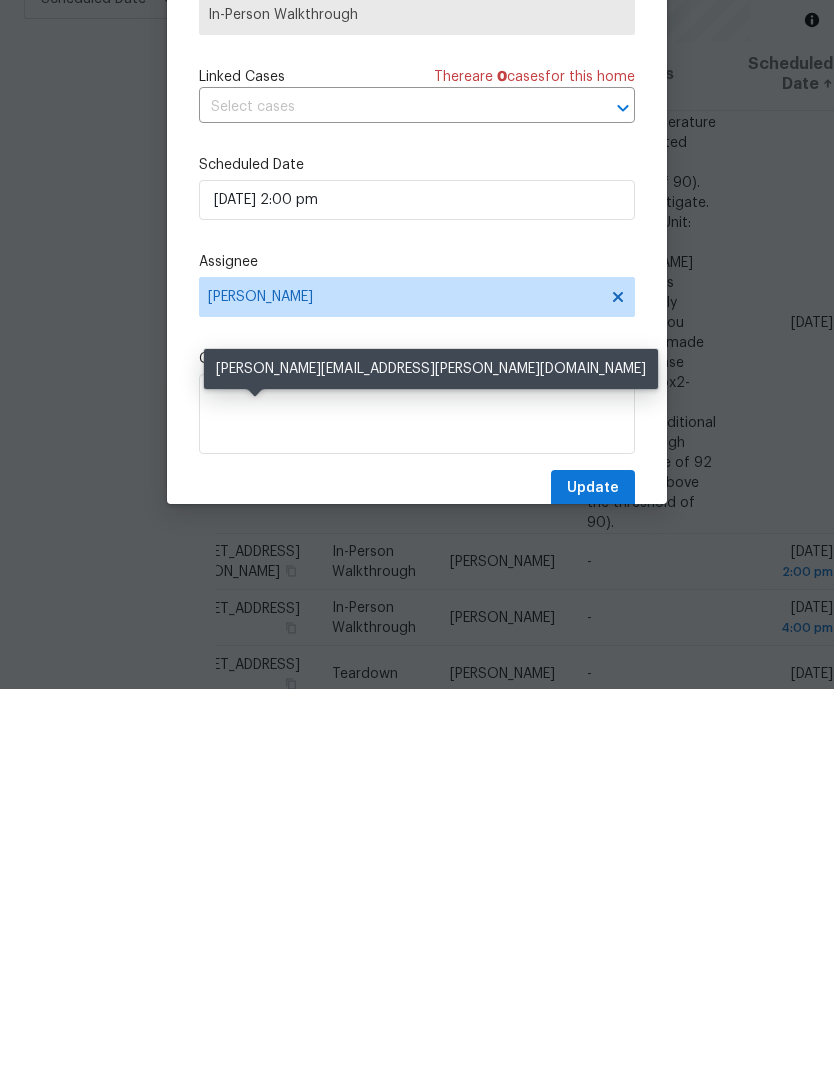 scroll, scrollTop: 80, scrollLeft: 0, axis: vertical 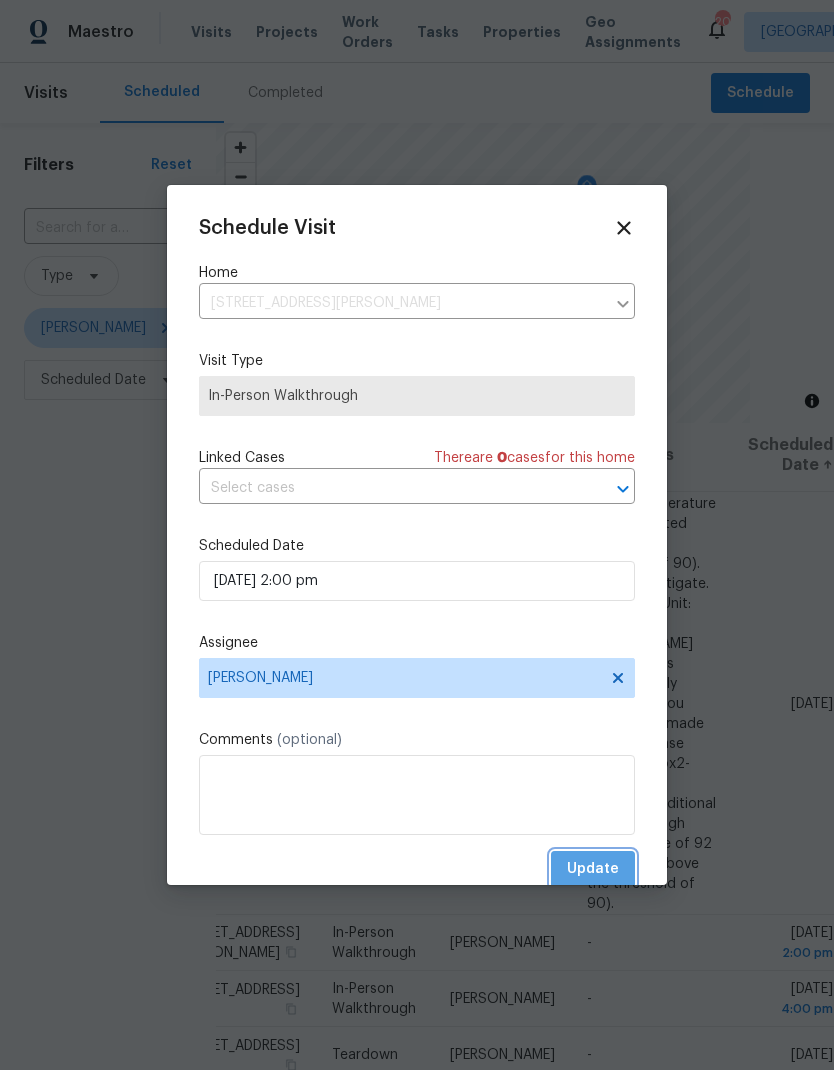 click on "Update" at bounding box center [593, 869] 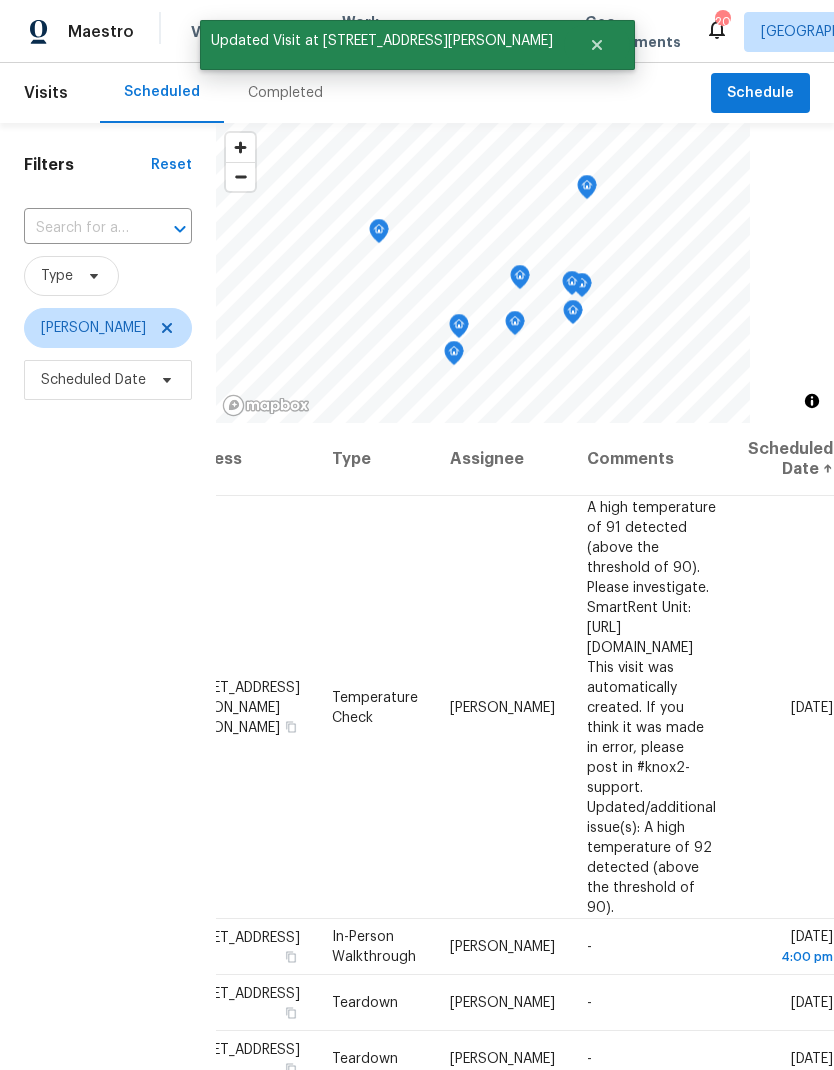 scroll, scrollTop: 0, scrollLeft: 157, axis: horizontal 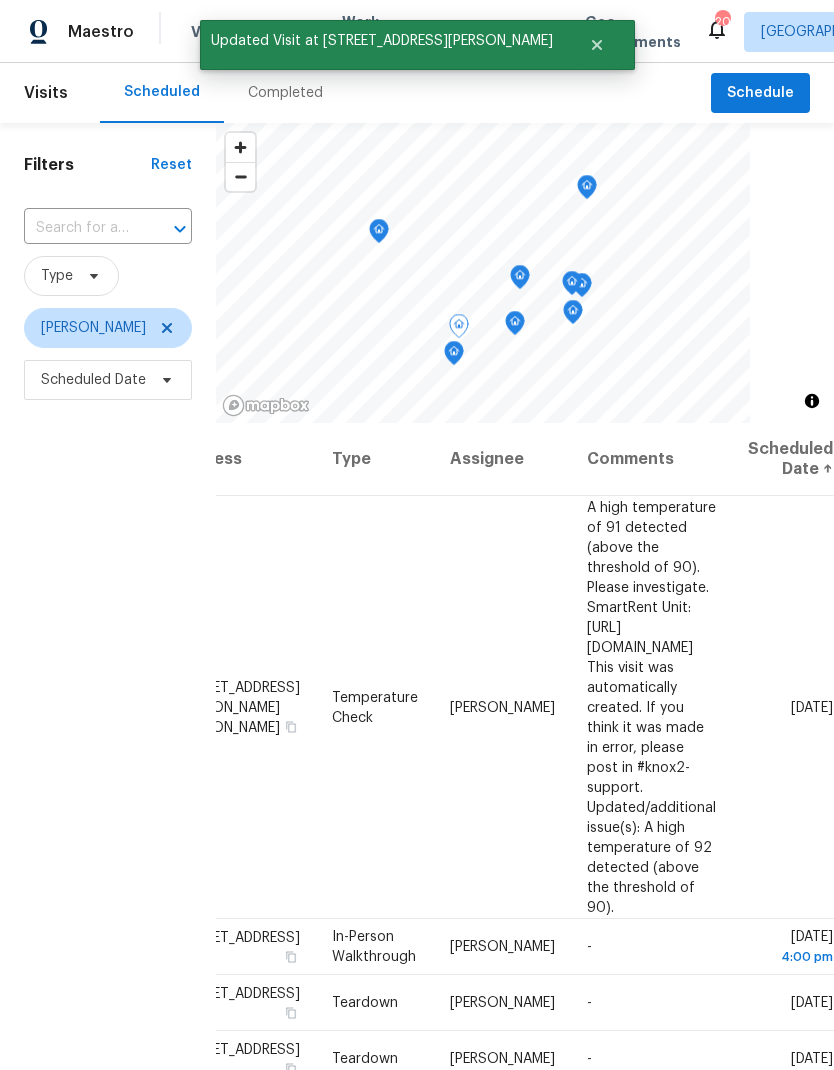 click 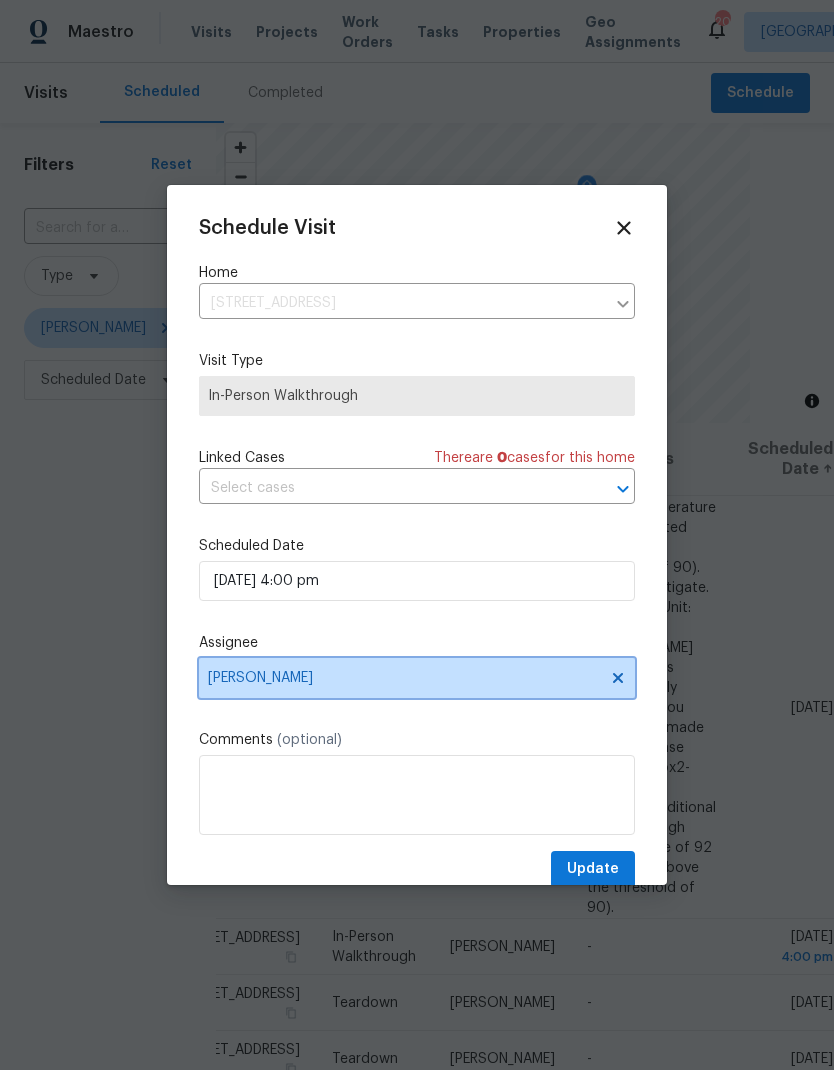 click on "[PERSON_NAME]" at bounding box center (417, 678) 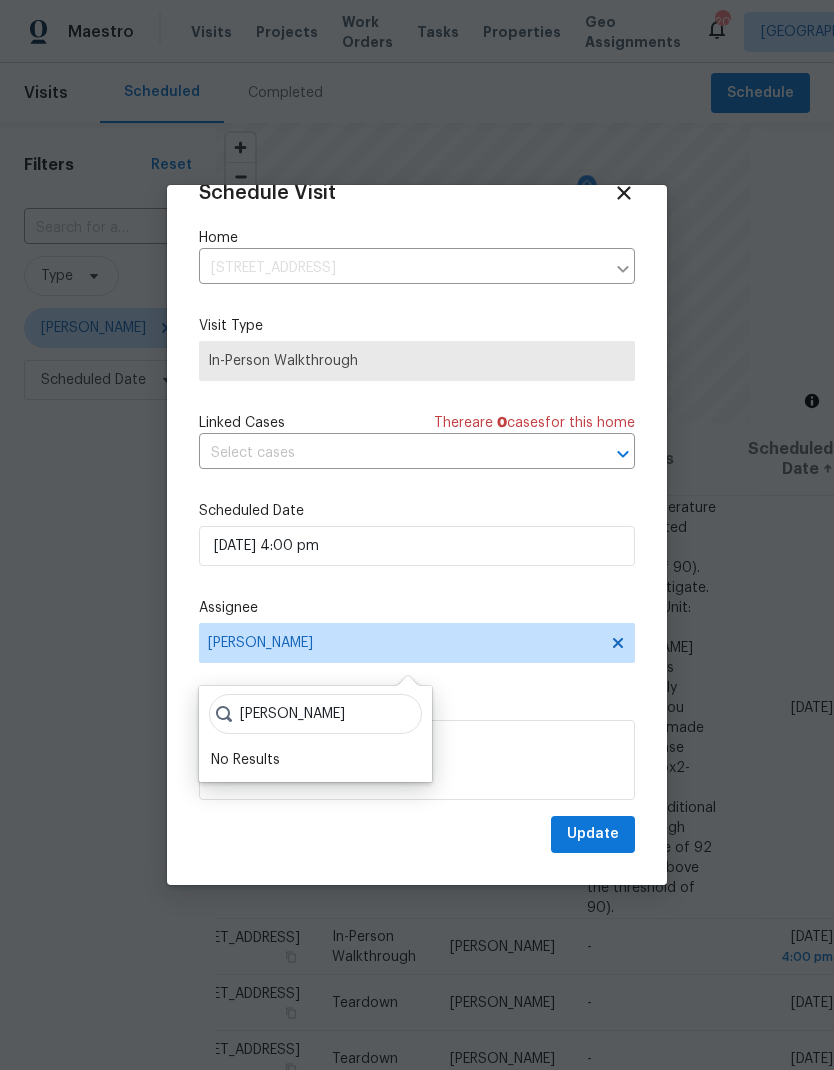 scroll, scrollTop: 39, scrollLeft: 0, axis: vertical 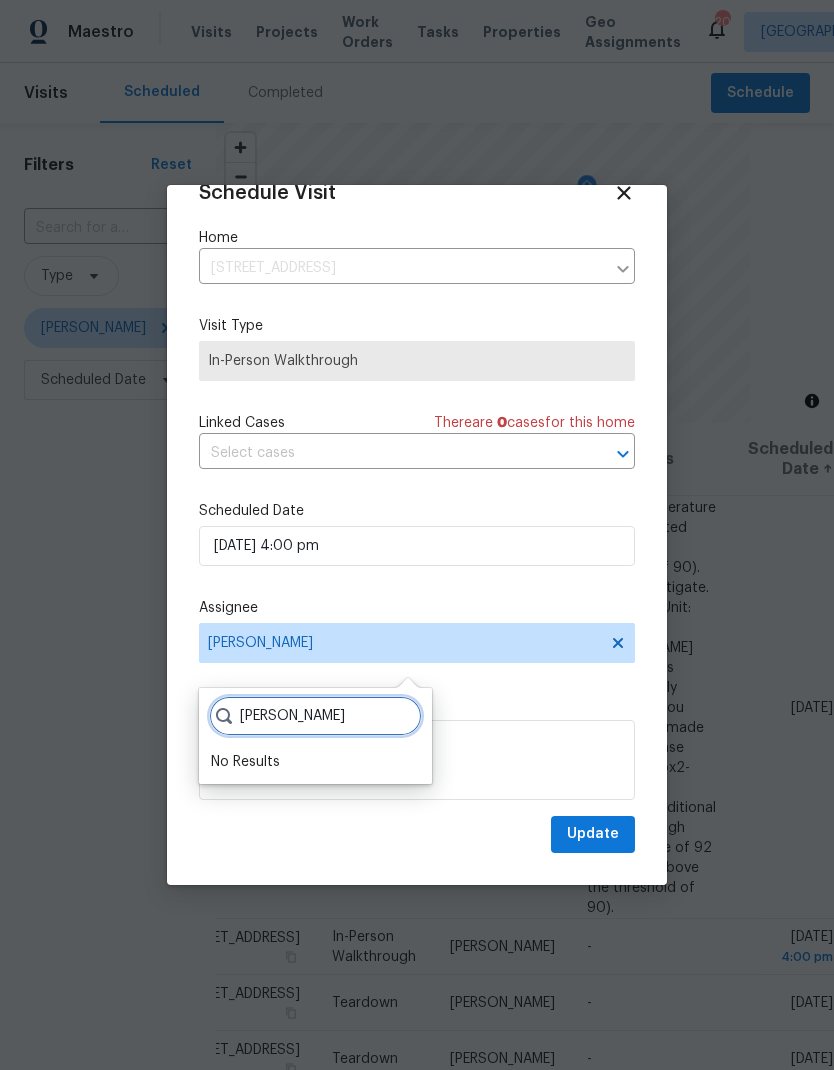click on "Ted" at bounding box center [315, 716] 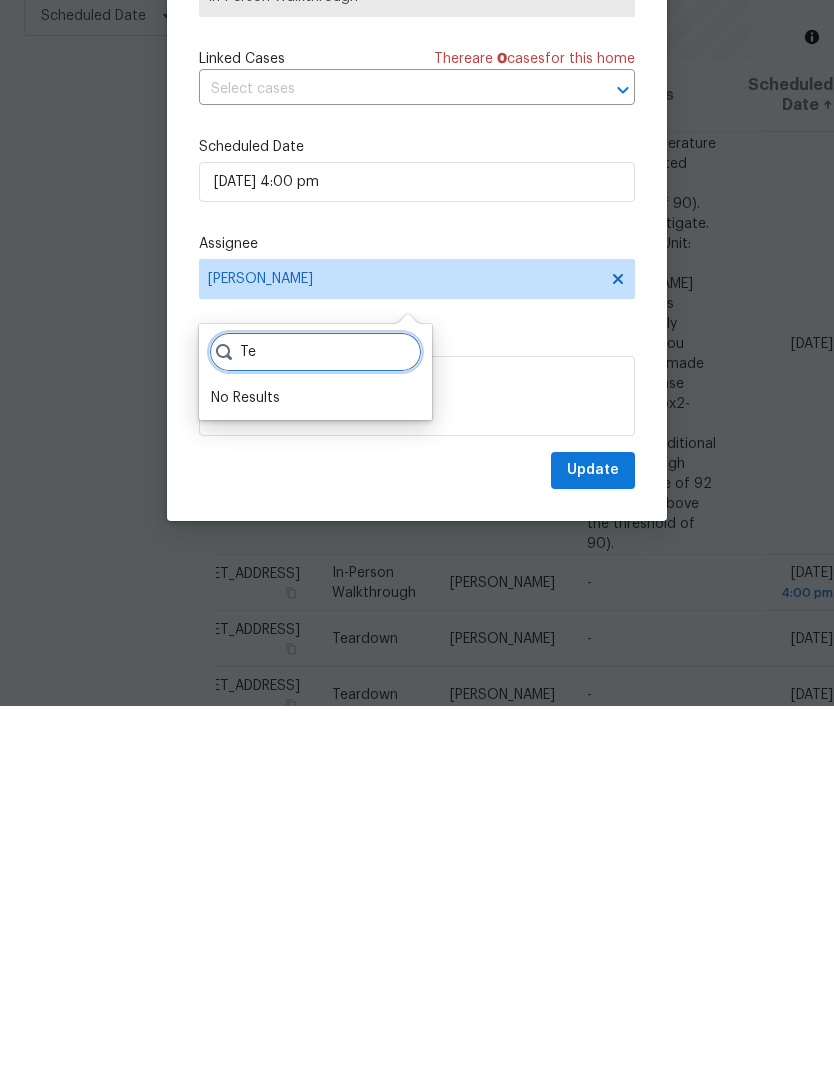 type on "T" 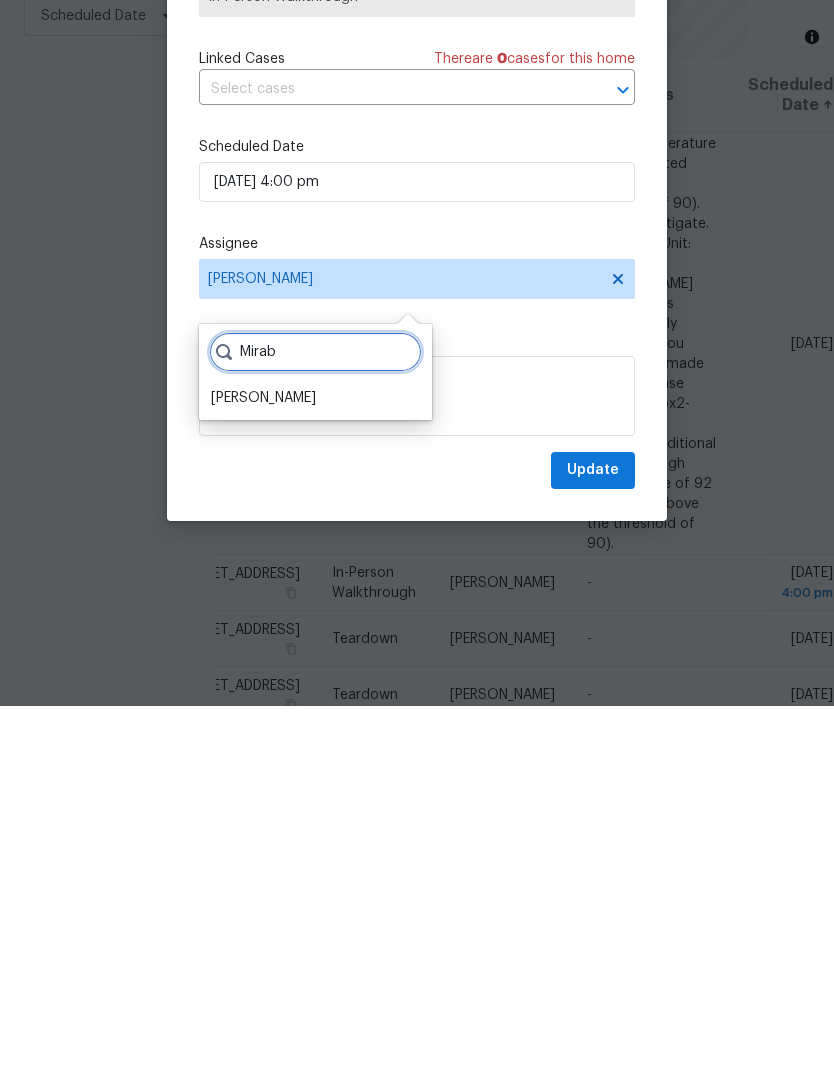 type on "Mirab" 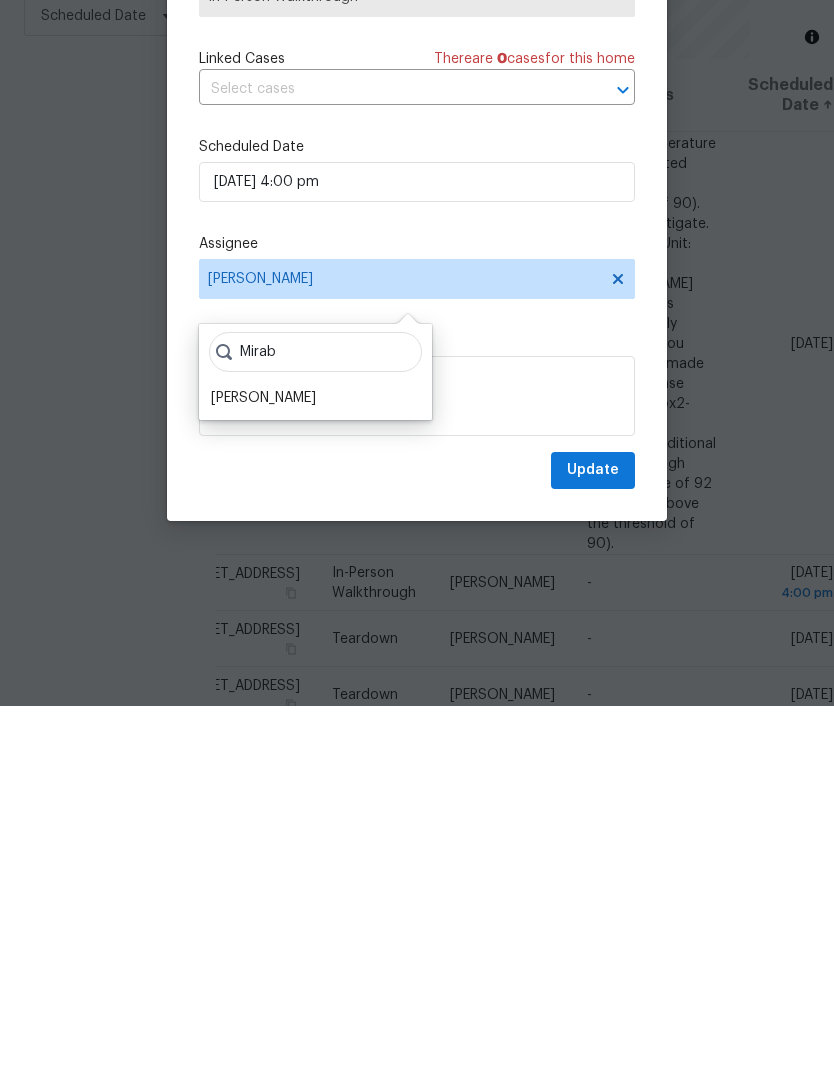 click on "Theodore Mirabella" at bounding box center [263, 762] 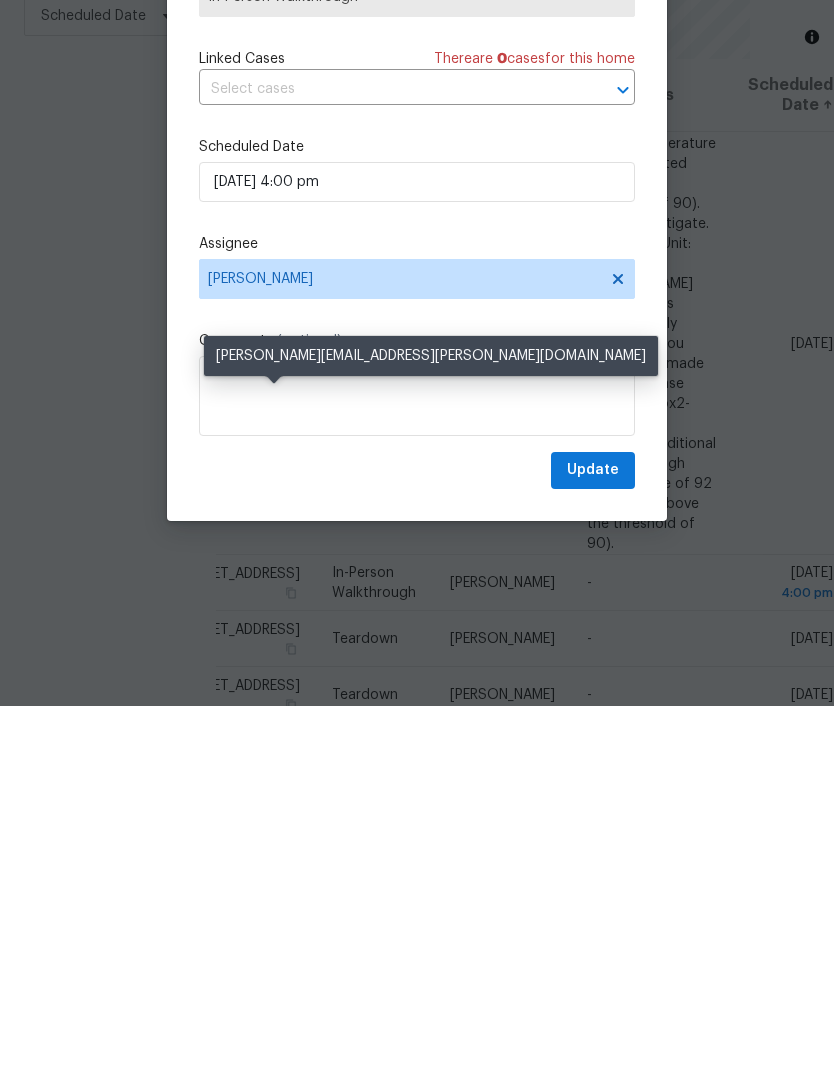 scroll, scrollTop: 80, scrollLeft: 0, axis: vertical 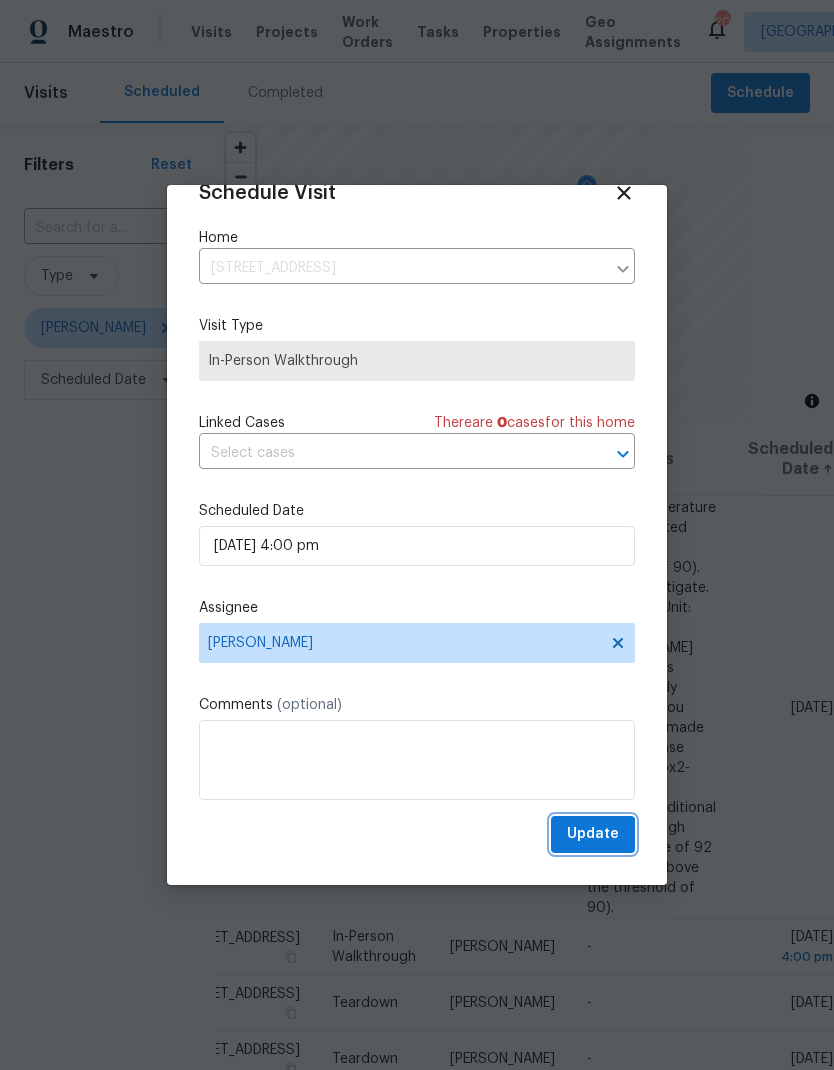 click on "Update" at bounding box center [593, 834] 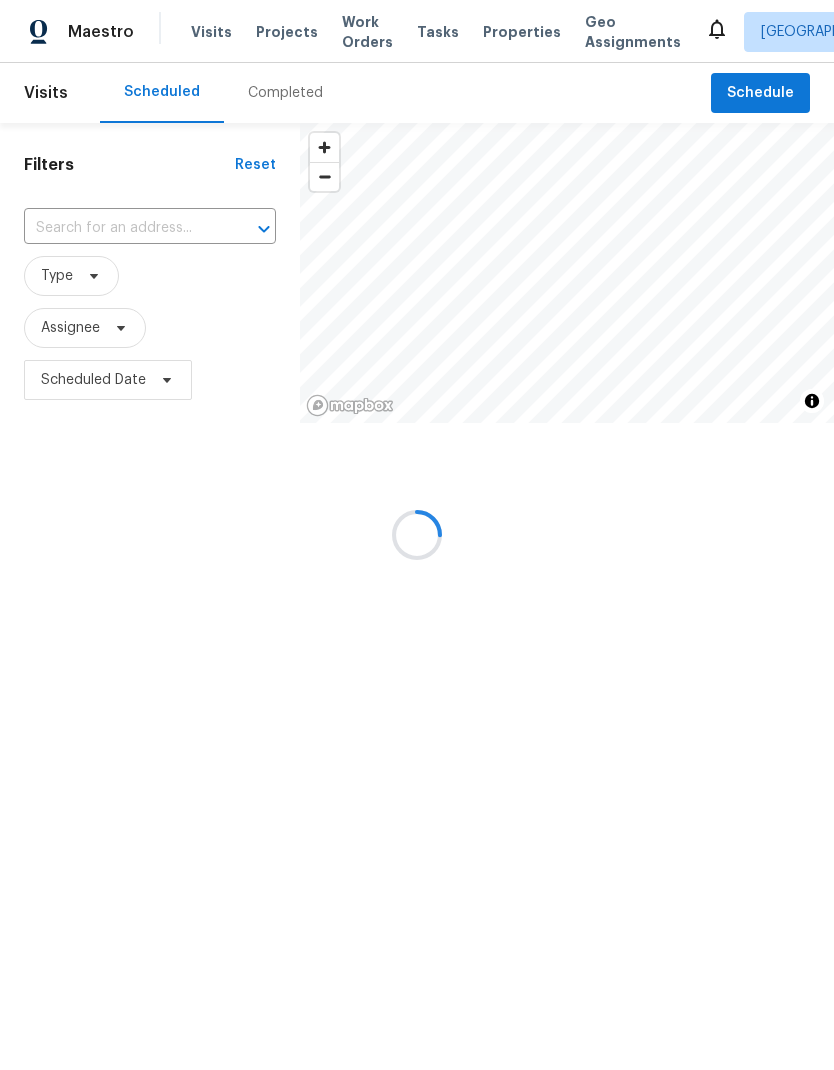 scroll, scrollTop: 0, scrollLeft: 0, axis: both 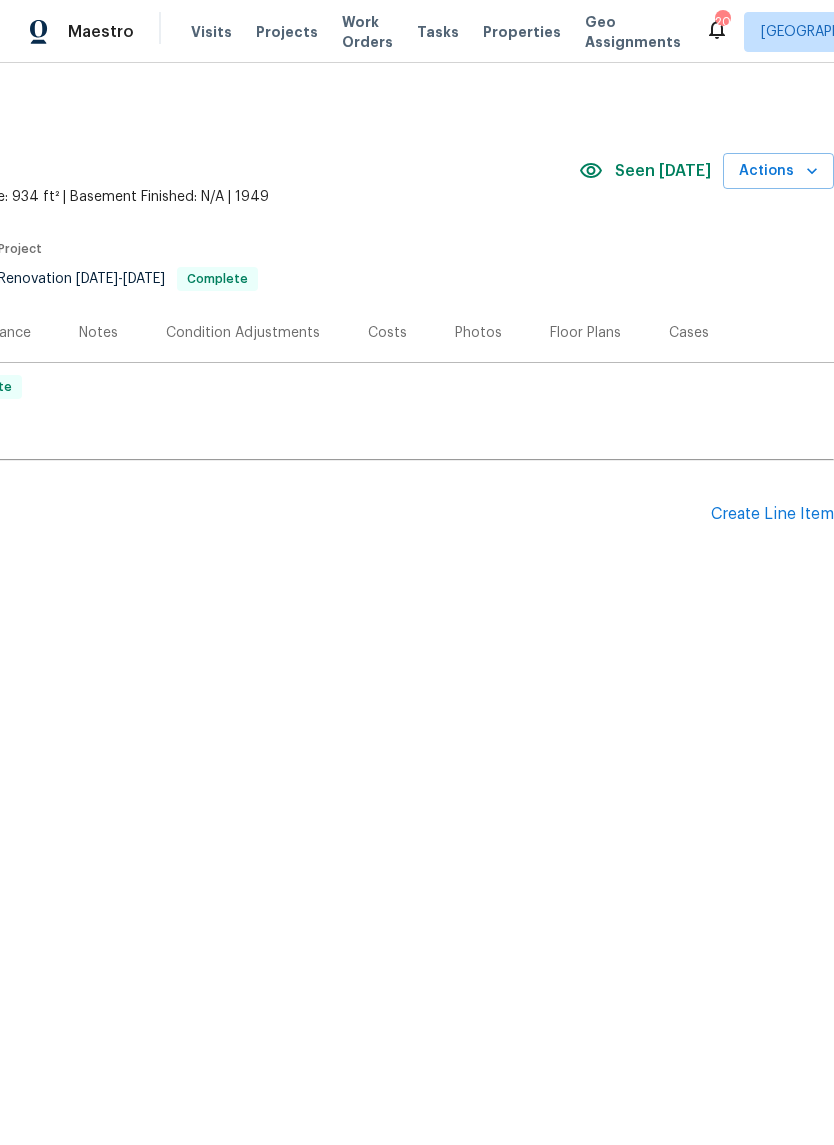 click on "Create Line Item" at bounding box center (772, 514) 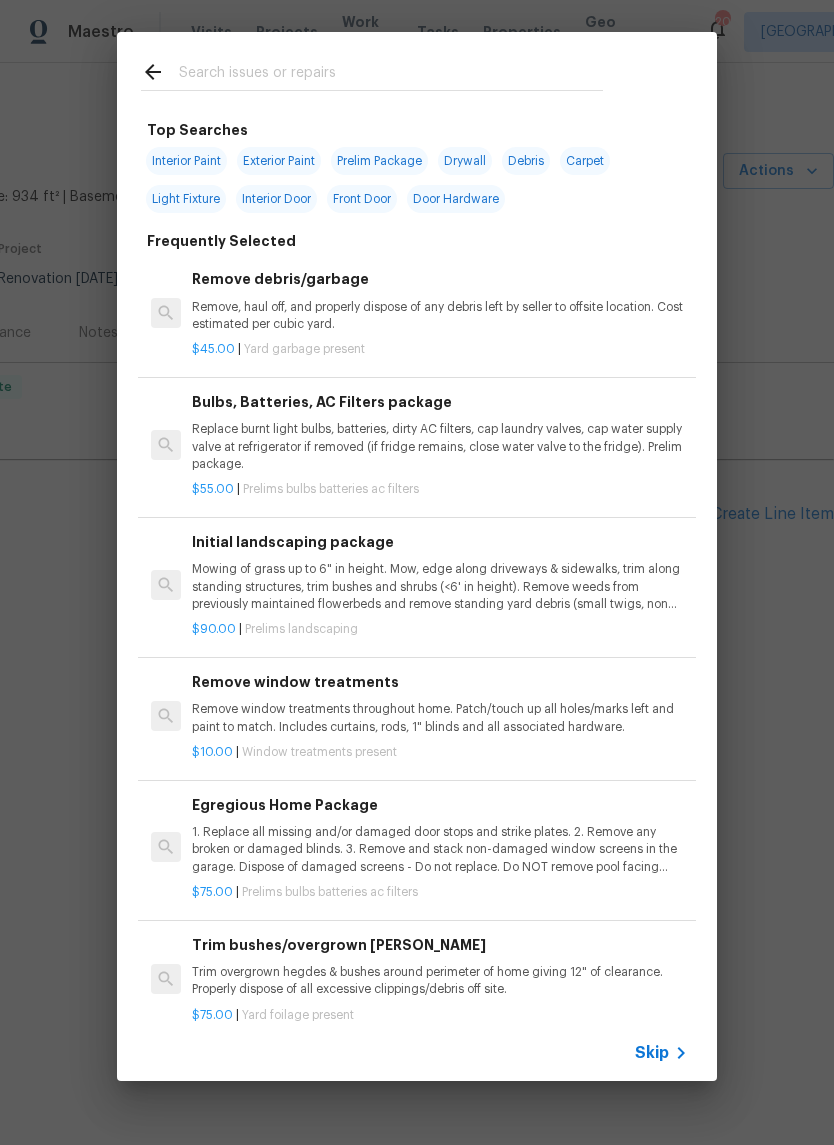 click at bounding box center (391, 75) 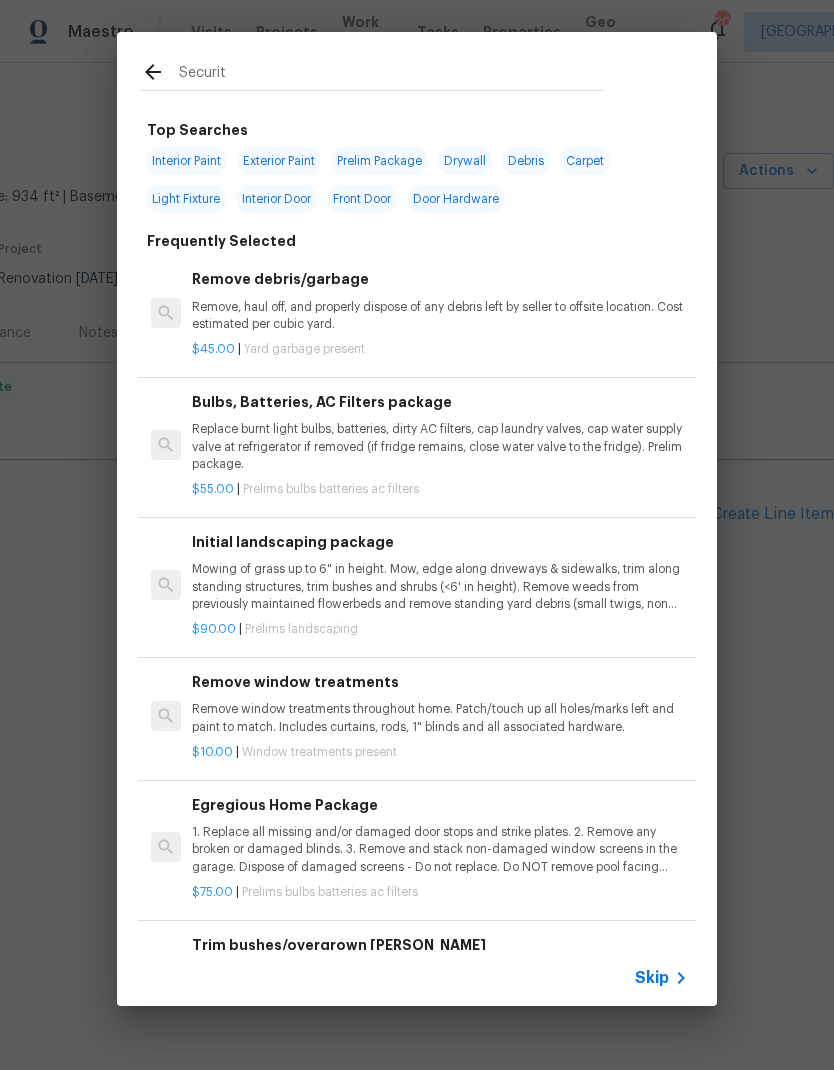 type on "Security" 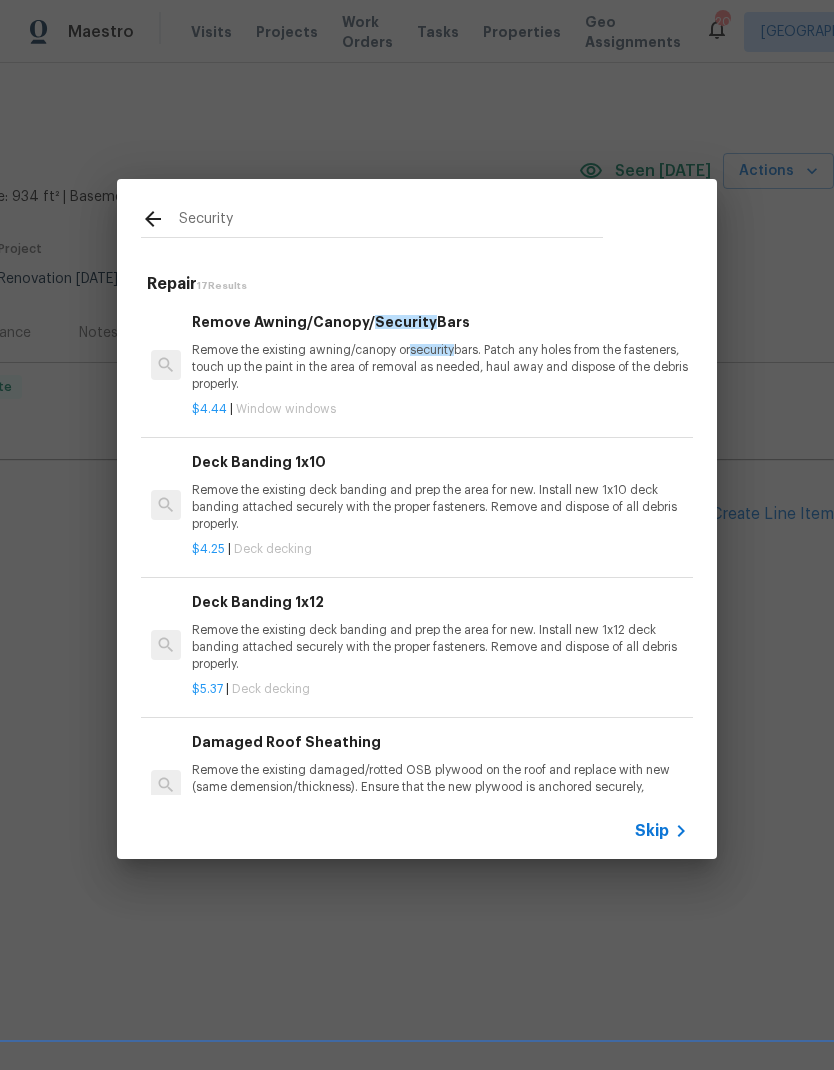 click on "Remove the existing awning/canopy or  security  bars. Patch any holes from the fasteners, touch up the paint in the area of removal as needed, haul away and dispose of the debris properly." at bounding box center [440, 367] 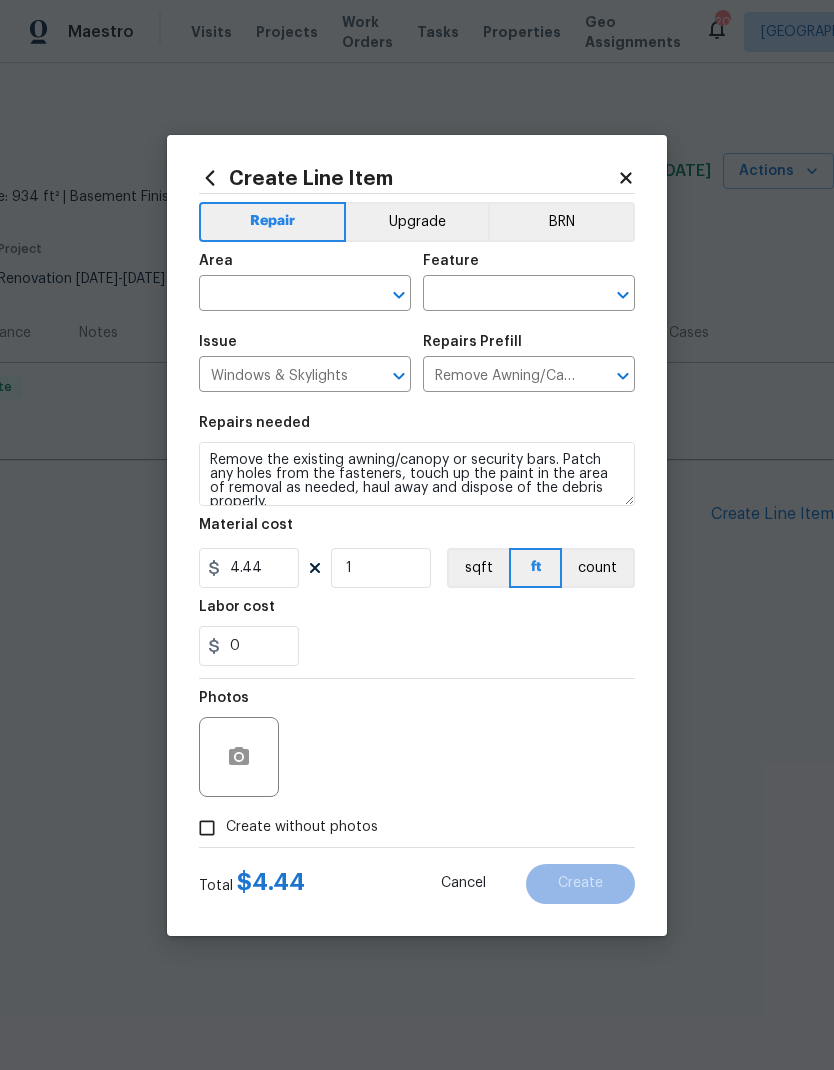 click at bounding box center (277, 295) 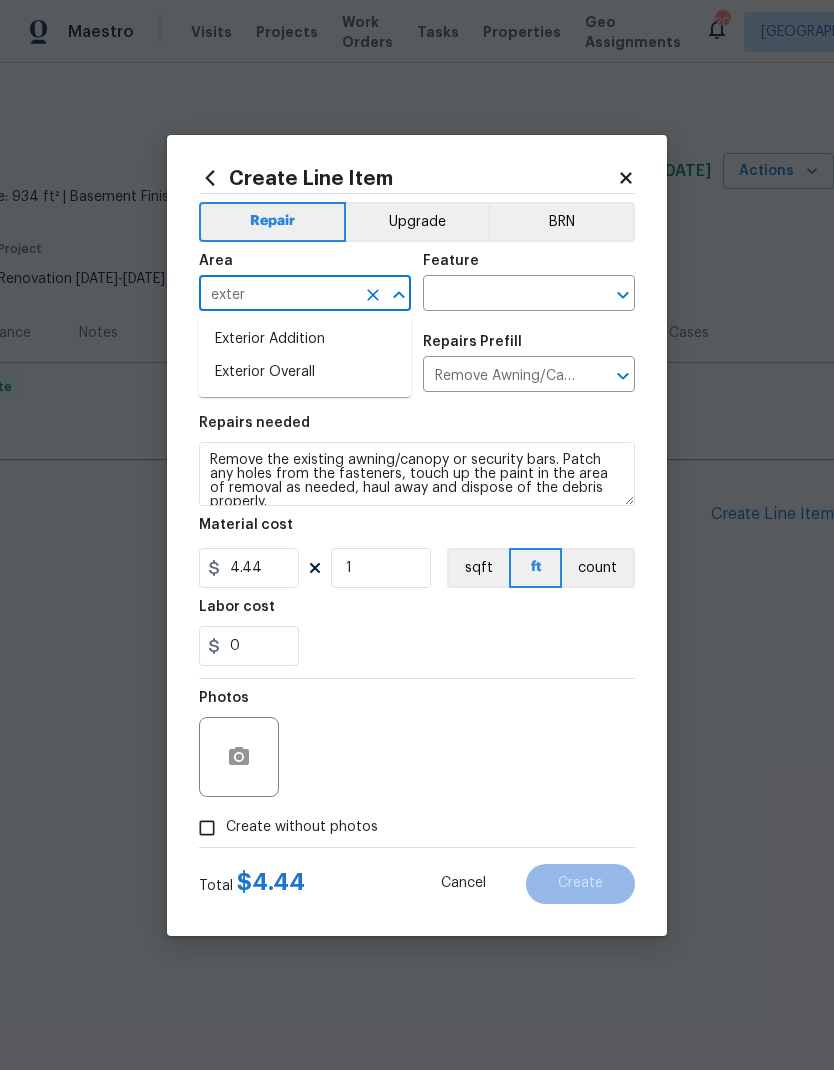 click on "Exterior Overall" at bounding box center (305, 372) 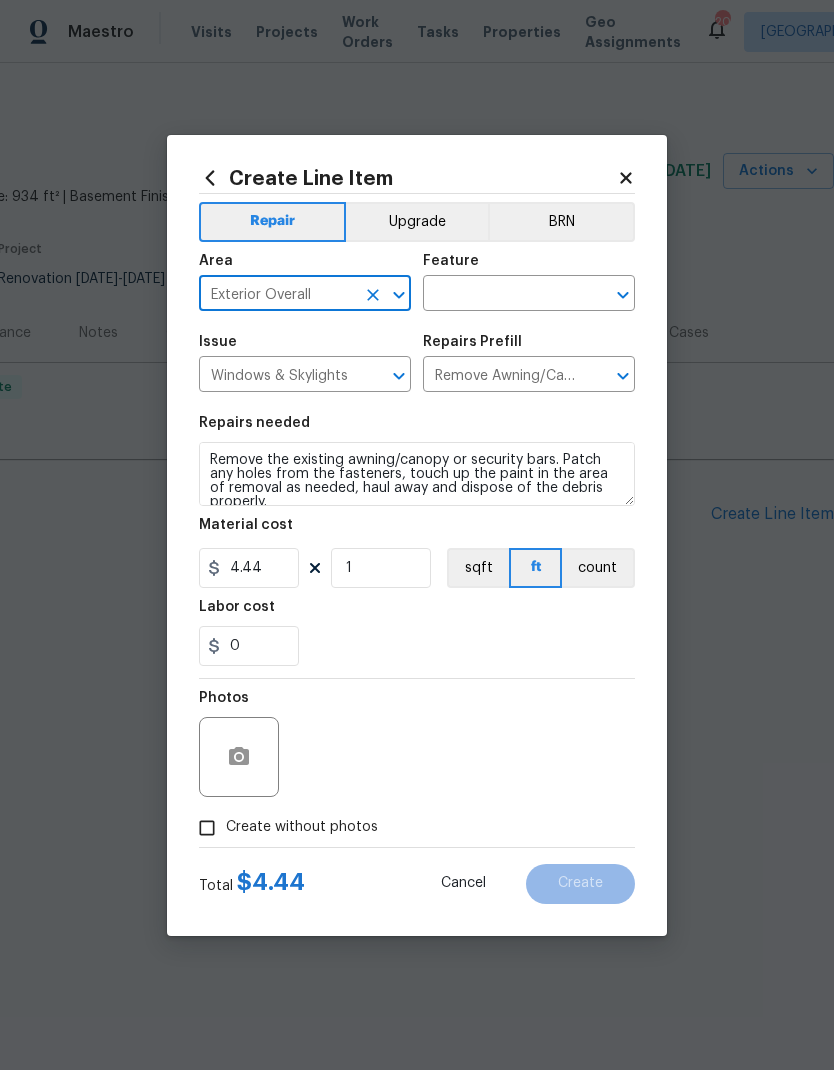 click on "Windows & Skylights ​" at bounding box center (305, 376) 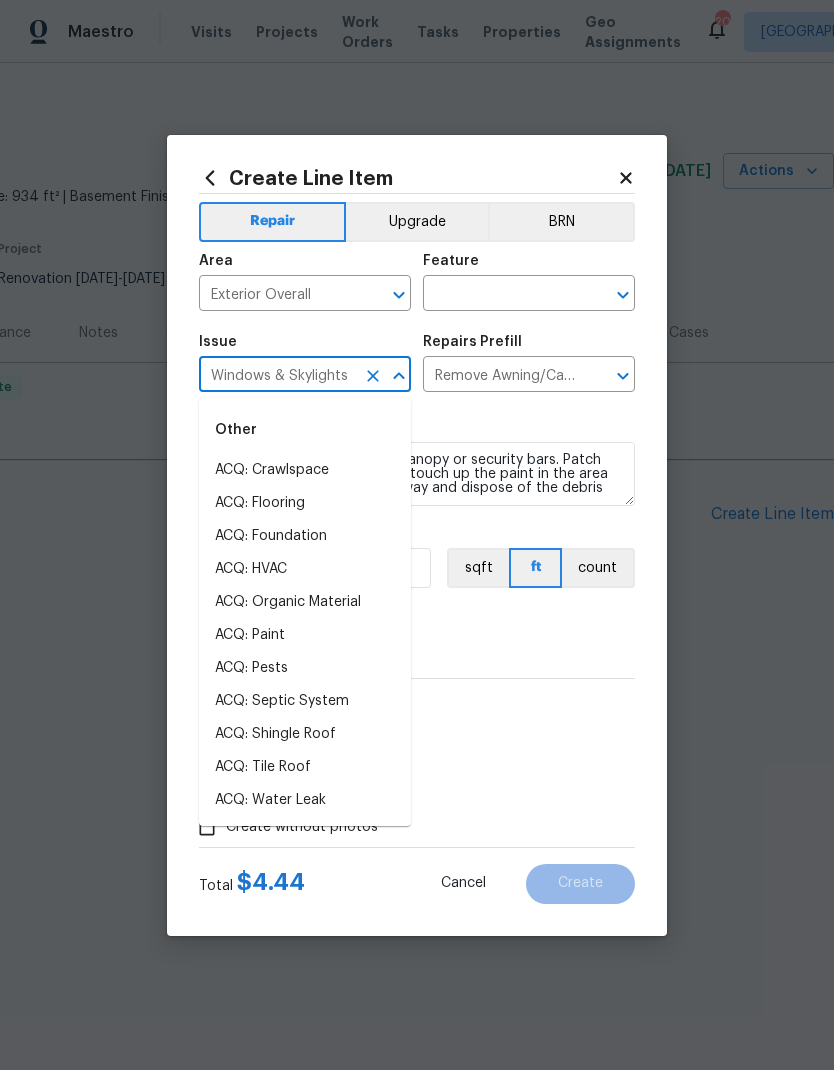 click at bounding box center (501, 295) 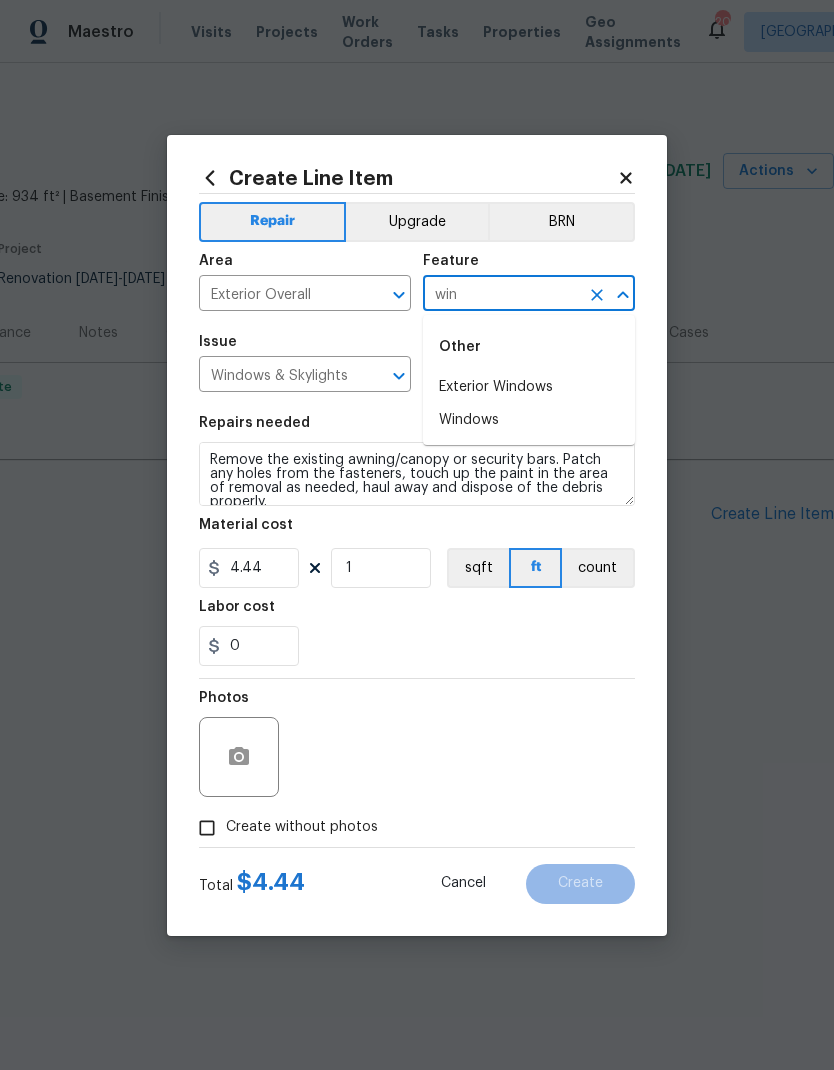 click on "Exterior Windows" at bounding box center [529, 387] 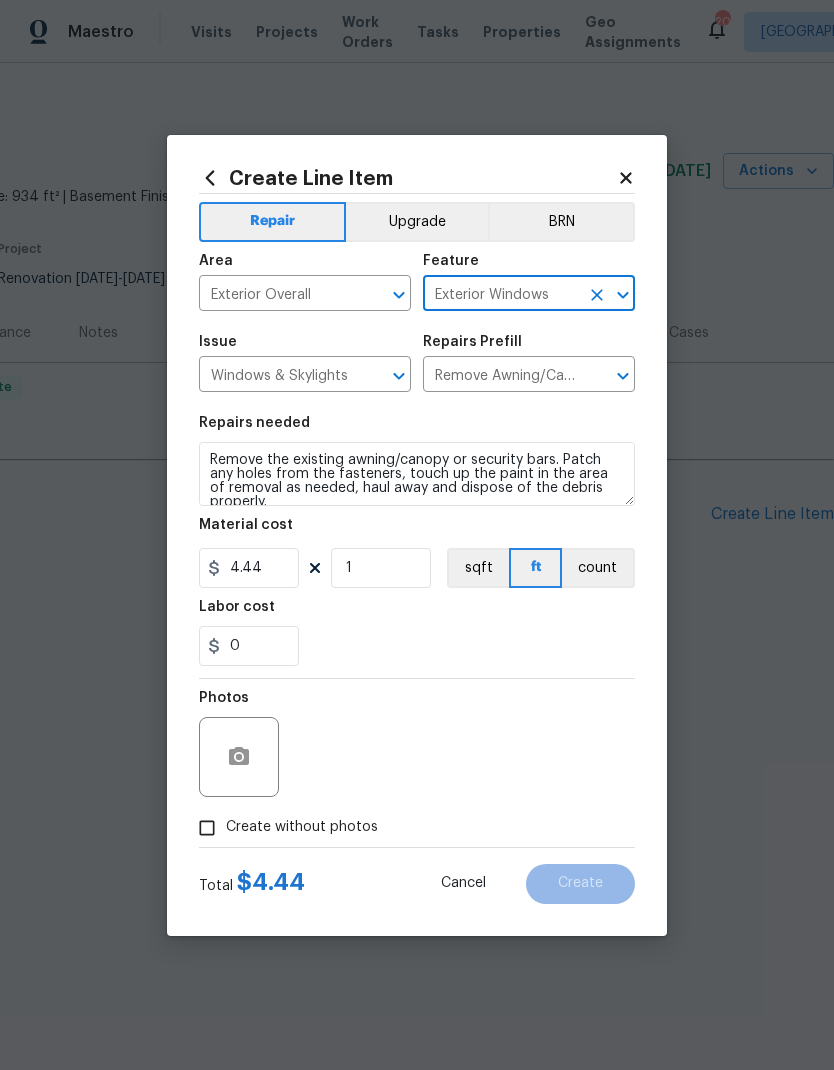 click on "Remove Awning/Canopy/Security Bars $4.44" at bounding box center [501, 376] 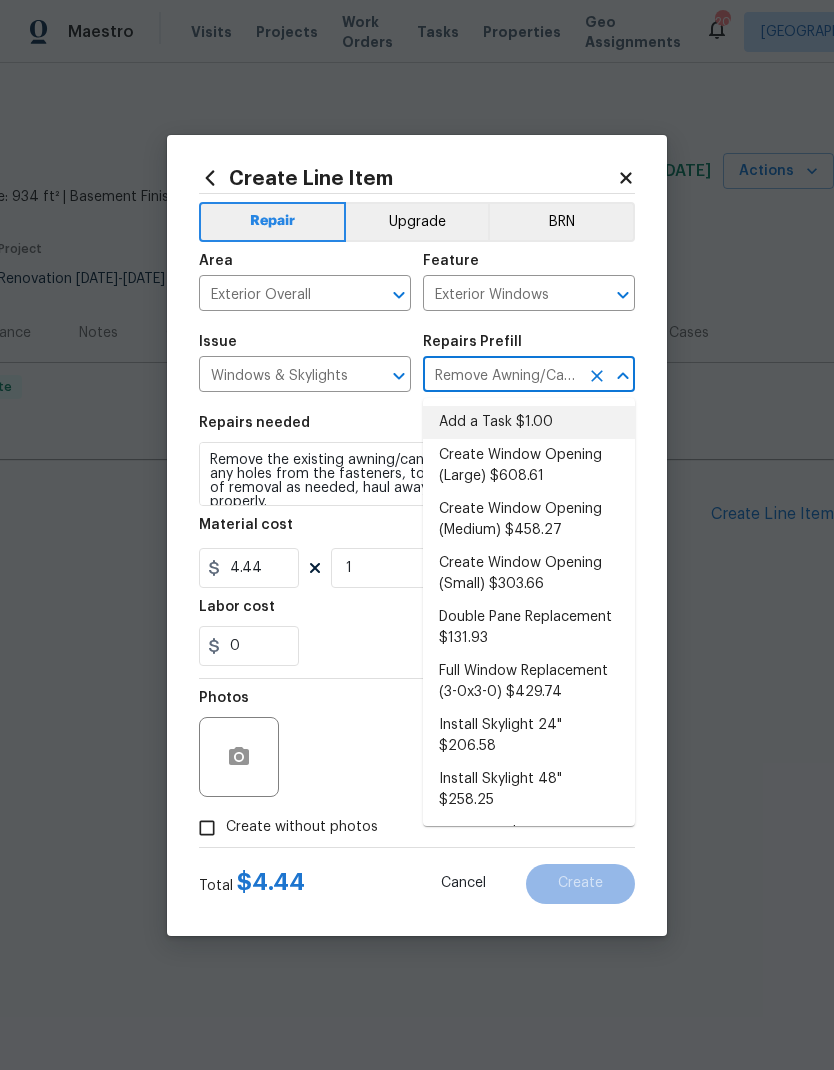 click on "Add a Task $1.00" at bounding box center [529, 422] 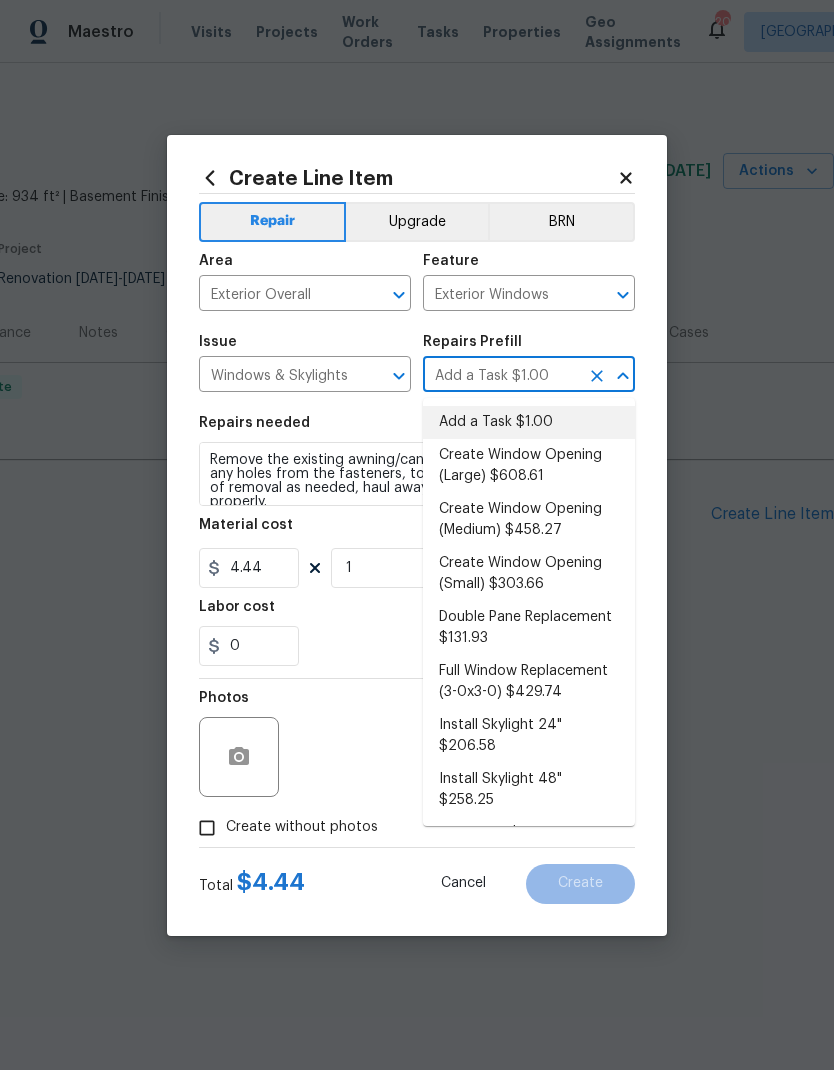 type on "HPM to detail" 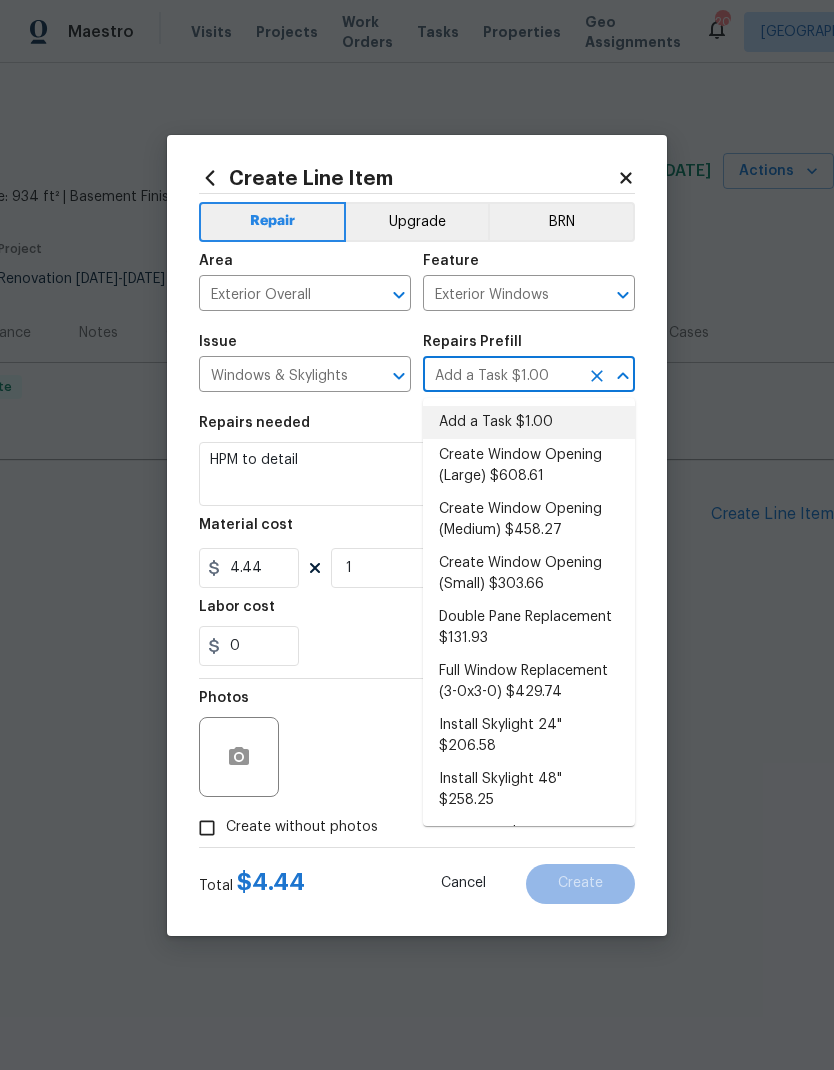 type on "1" 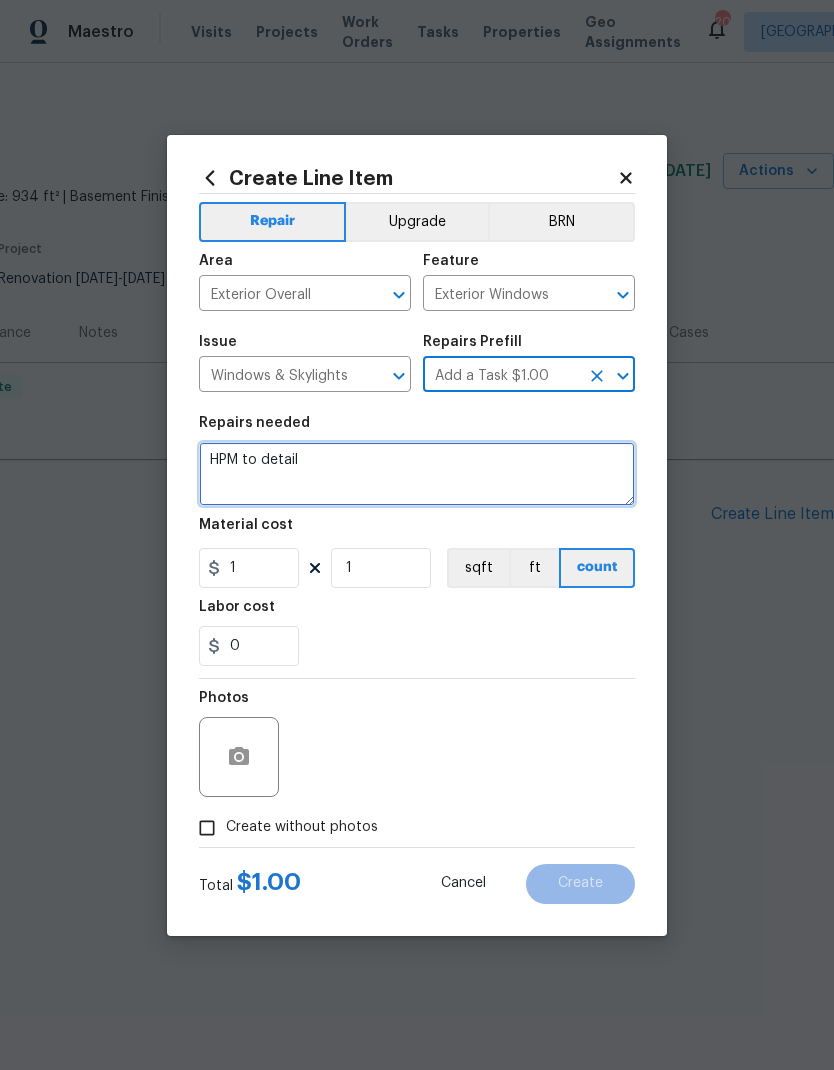 click on "HPM to detail" at bounding box center [417, 474] 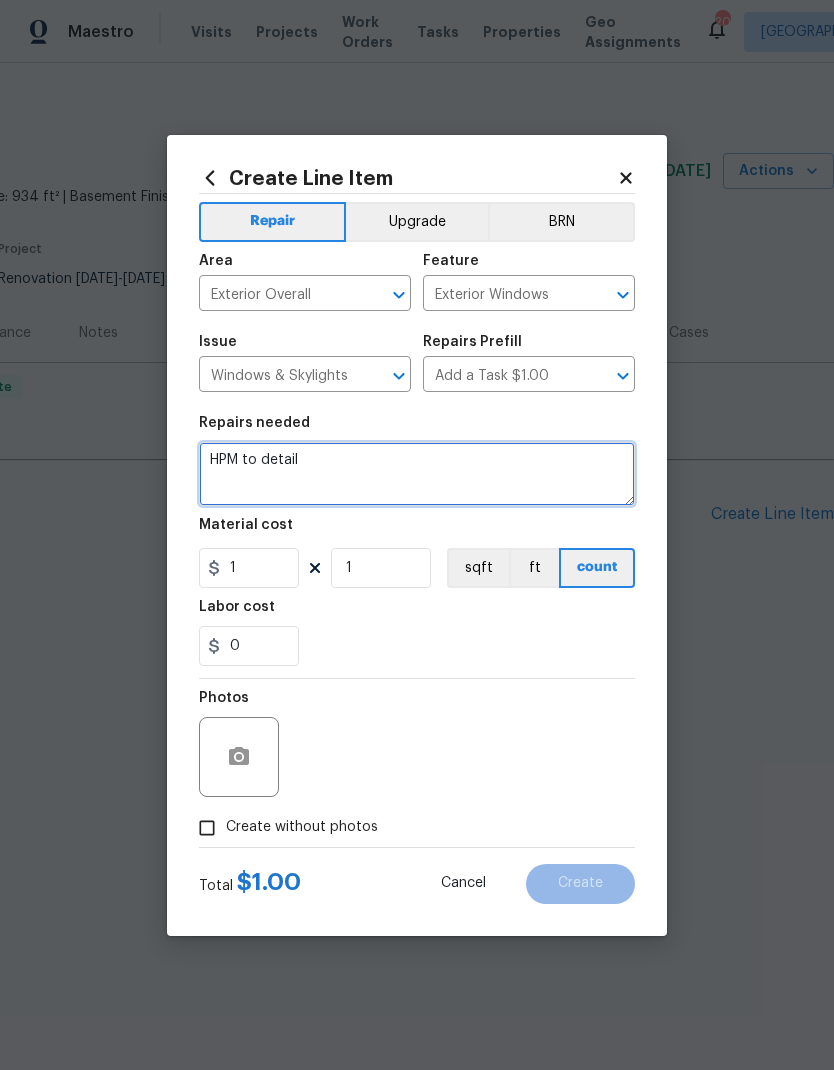 click on "HPM to detail" at bounding box center [417, 474] 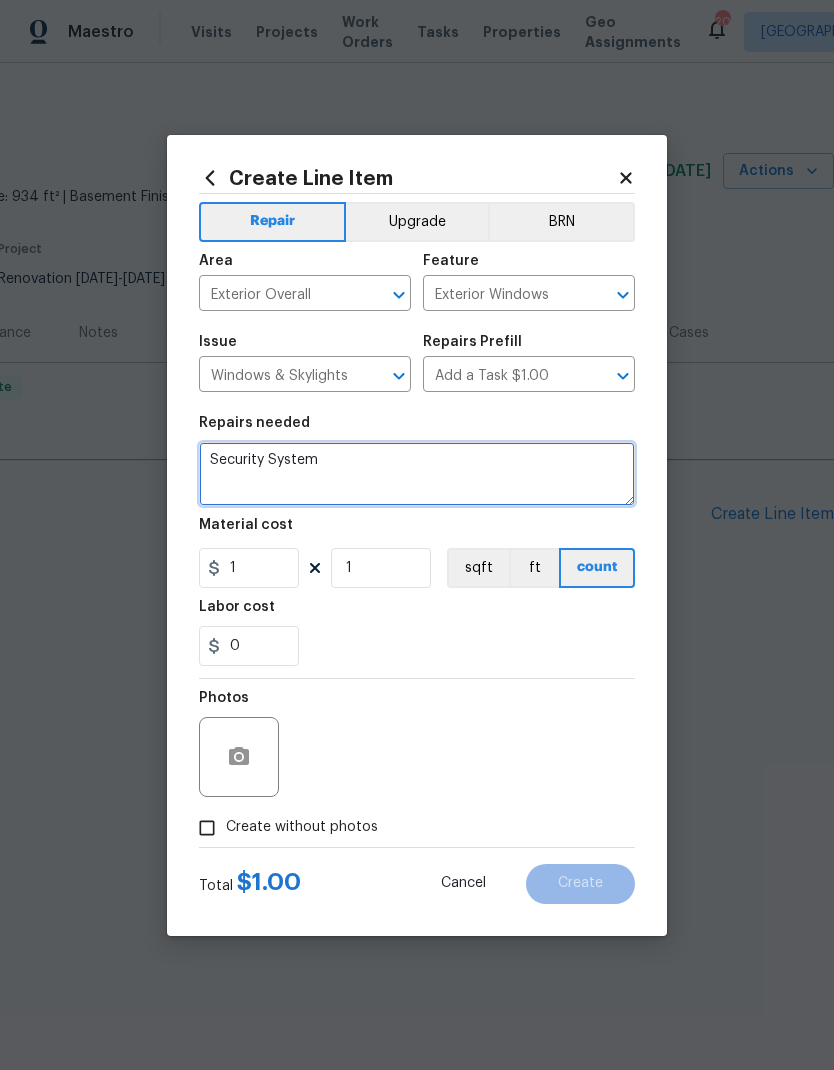 type on "Security System" 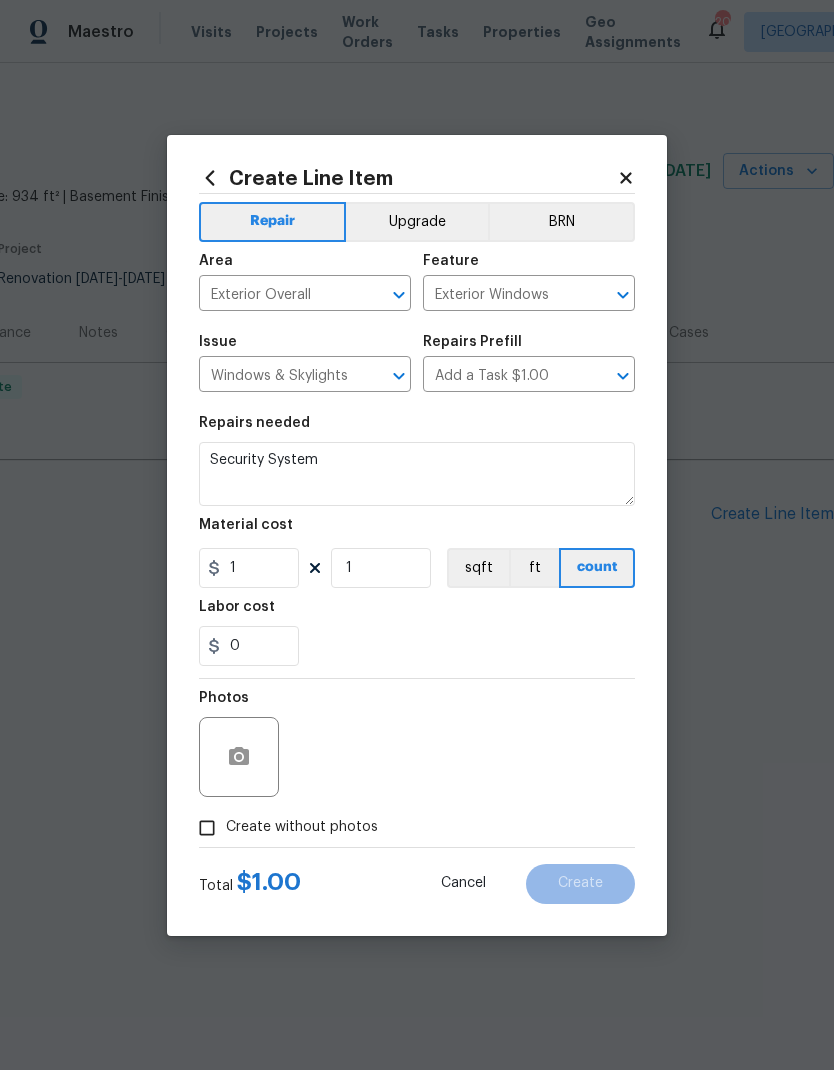 click on "0" at bounding box center [417, 646] 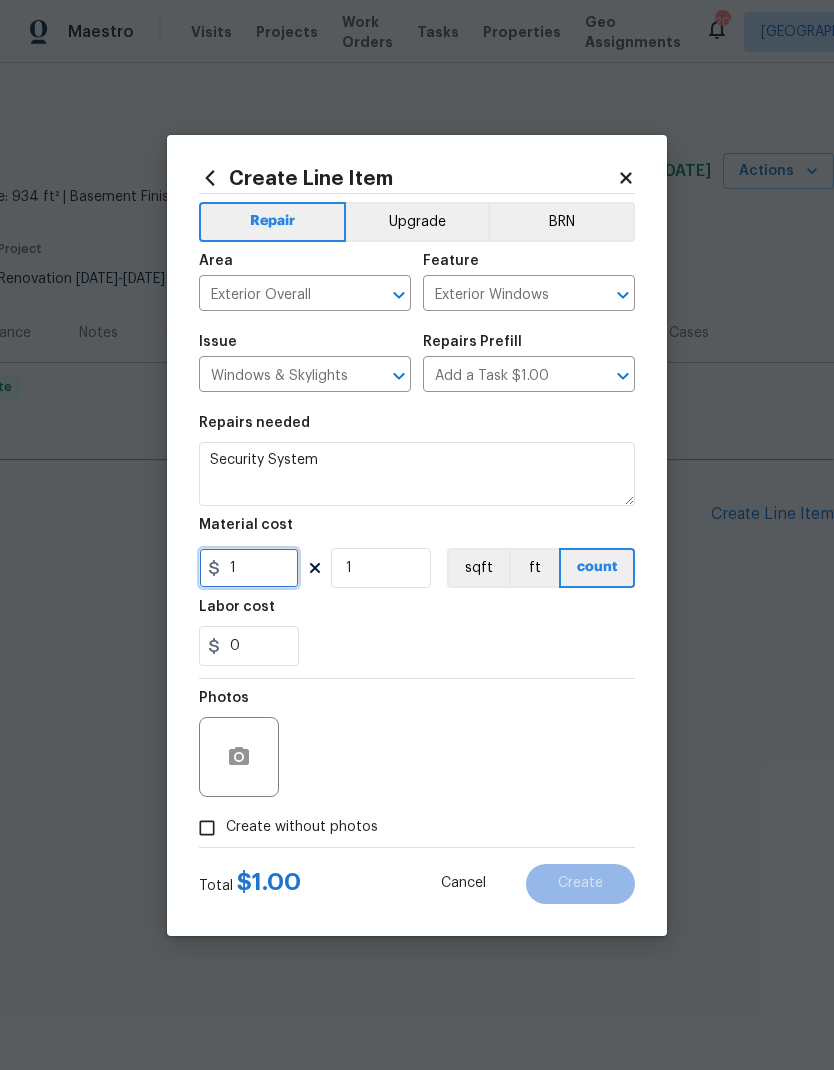 click on "1" at bounding box center (249, 568) 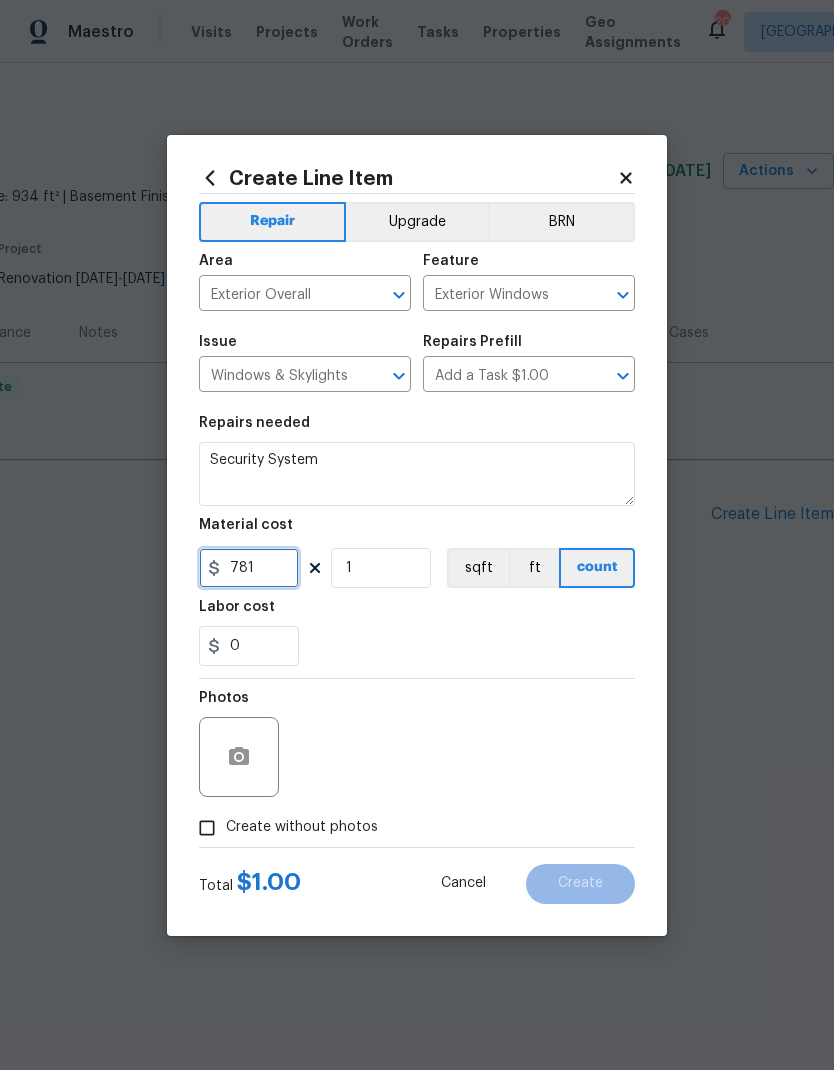 type on "781" 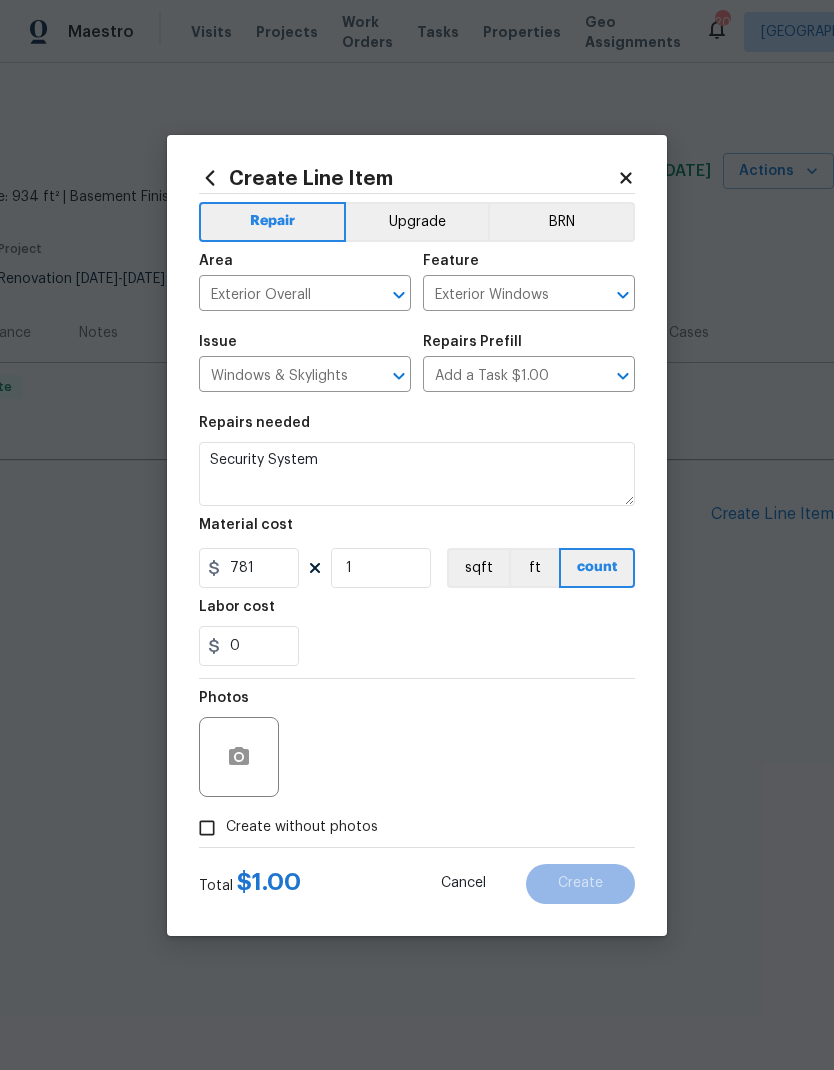 click on "Labor cost" at bounding box center (417, 613) 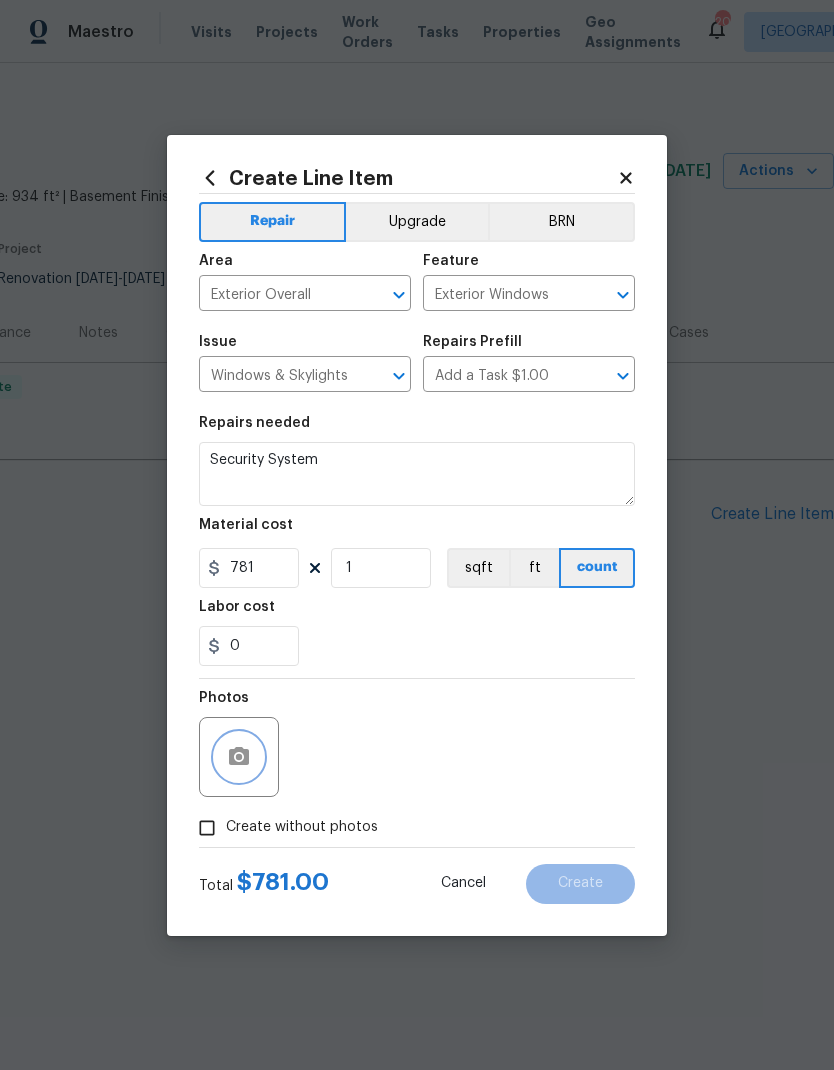 click 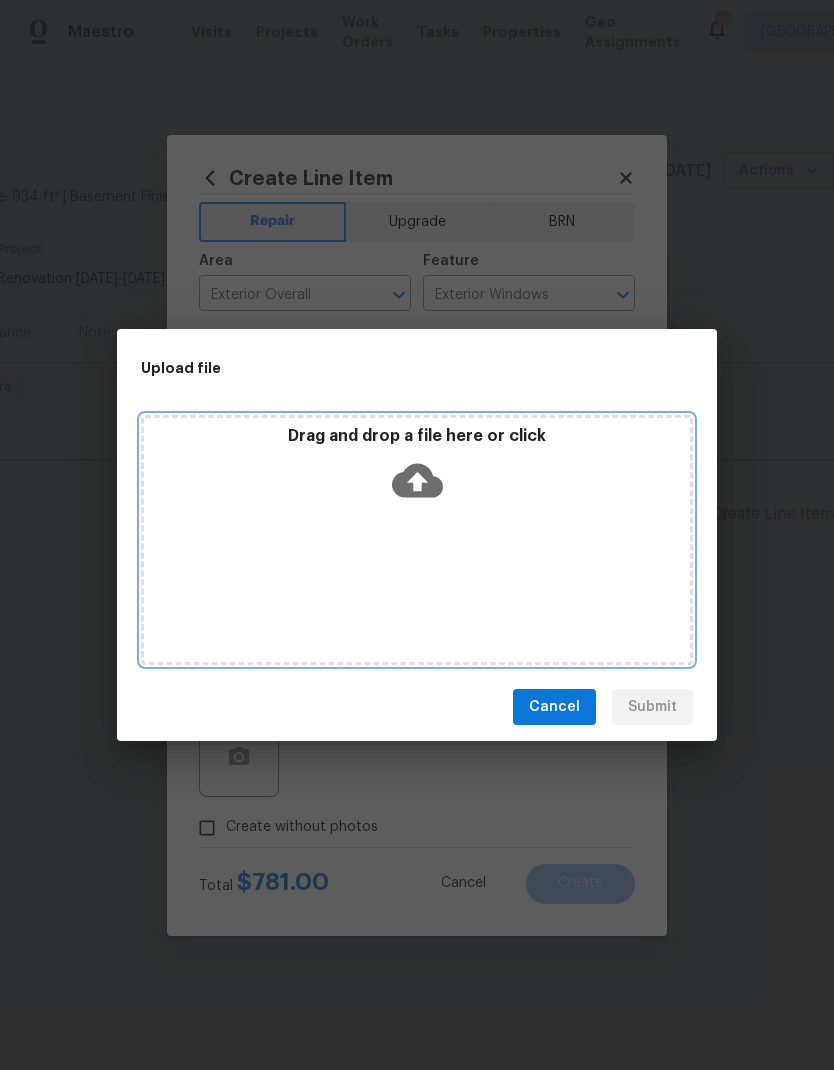click 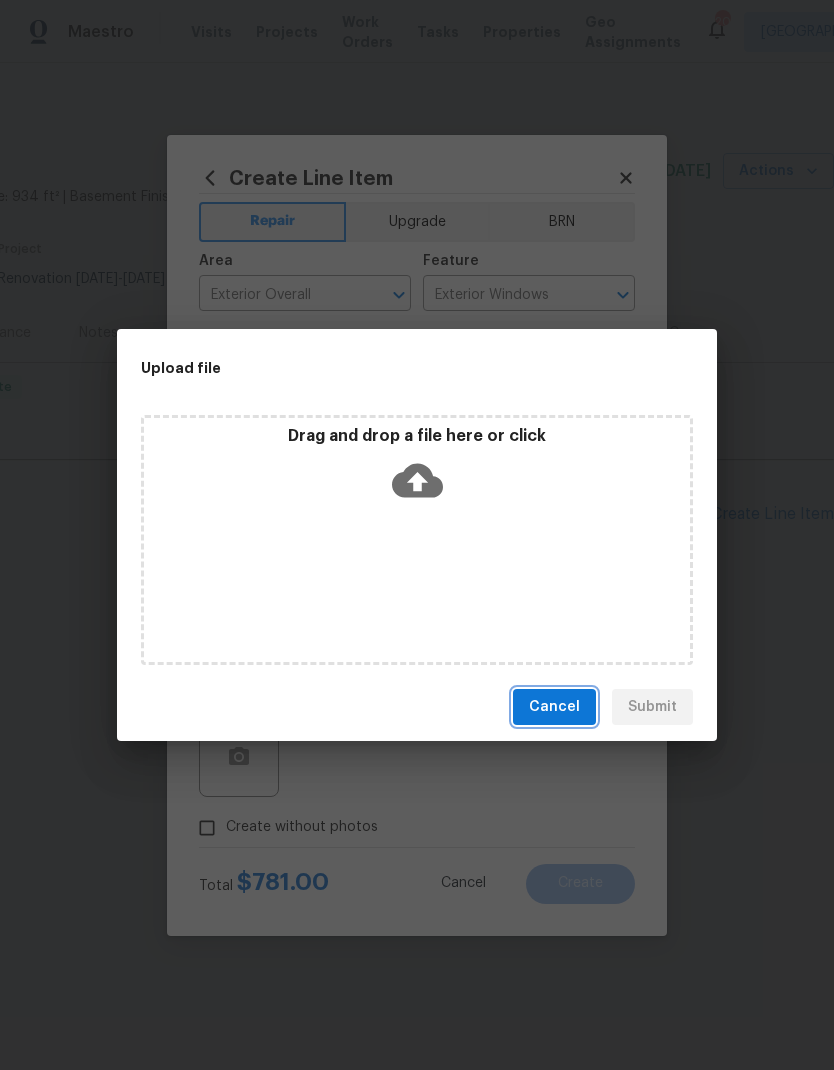 click on "Cancel" at bounding box center [554, 707] 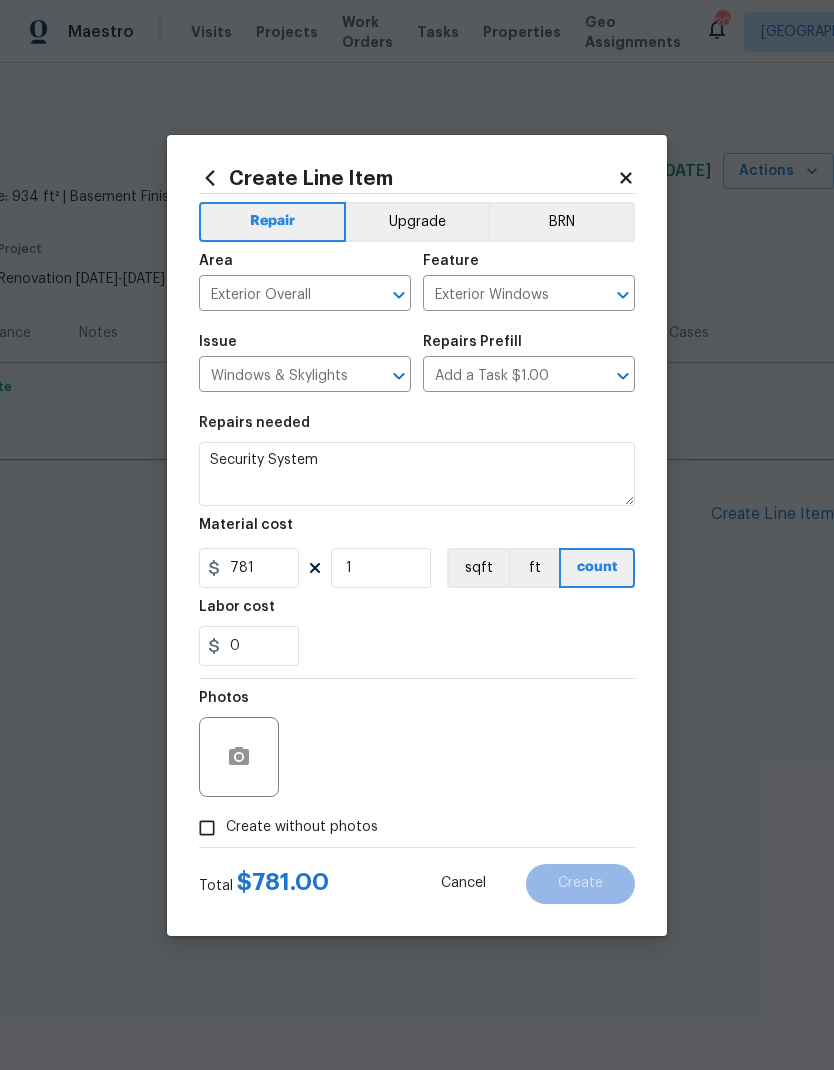 click on "Create without photos" at bounding box center [207, 828] 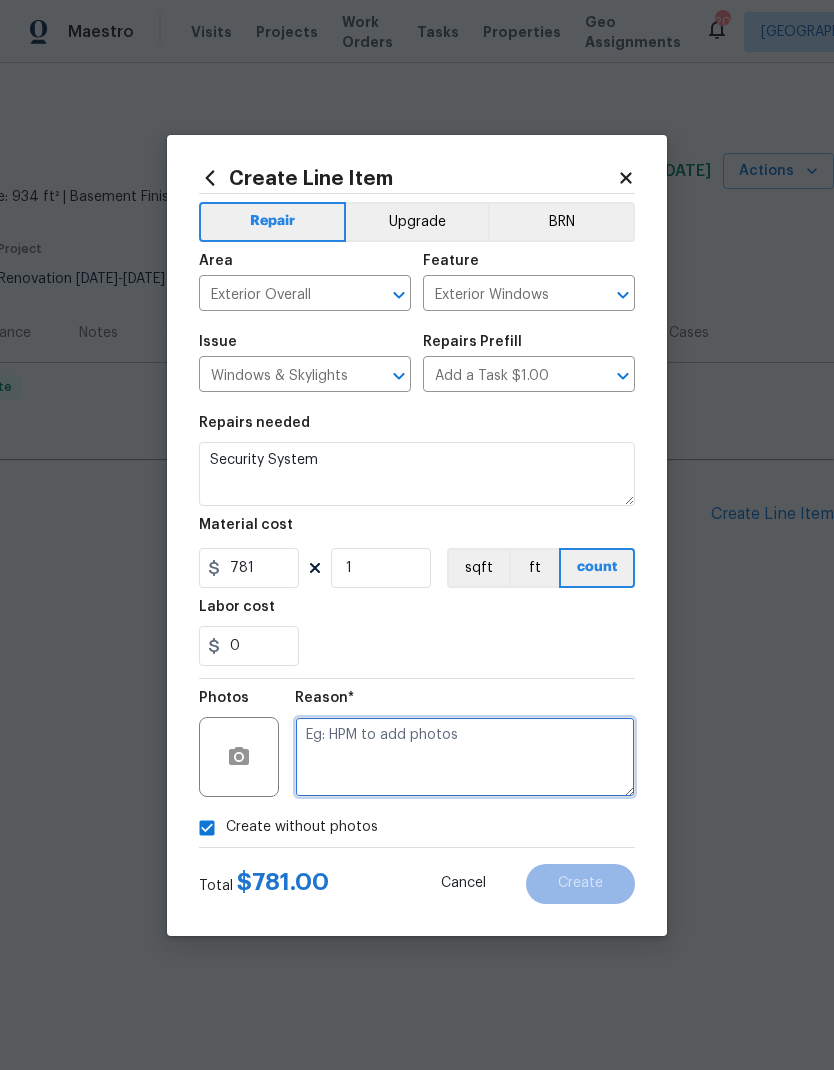 click at bounding box center [465, 757] 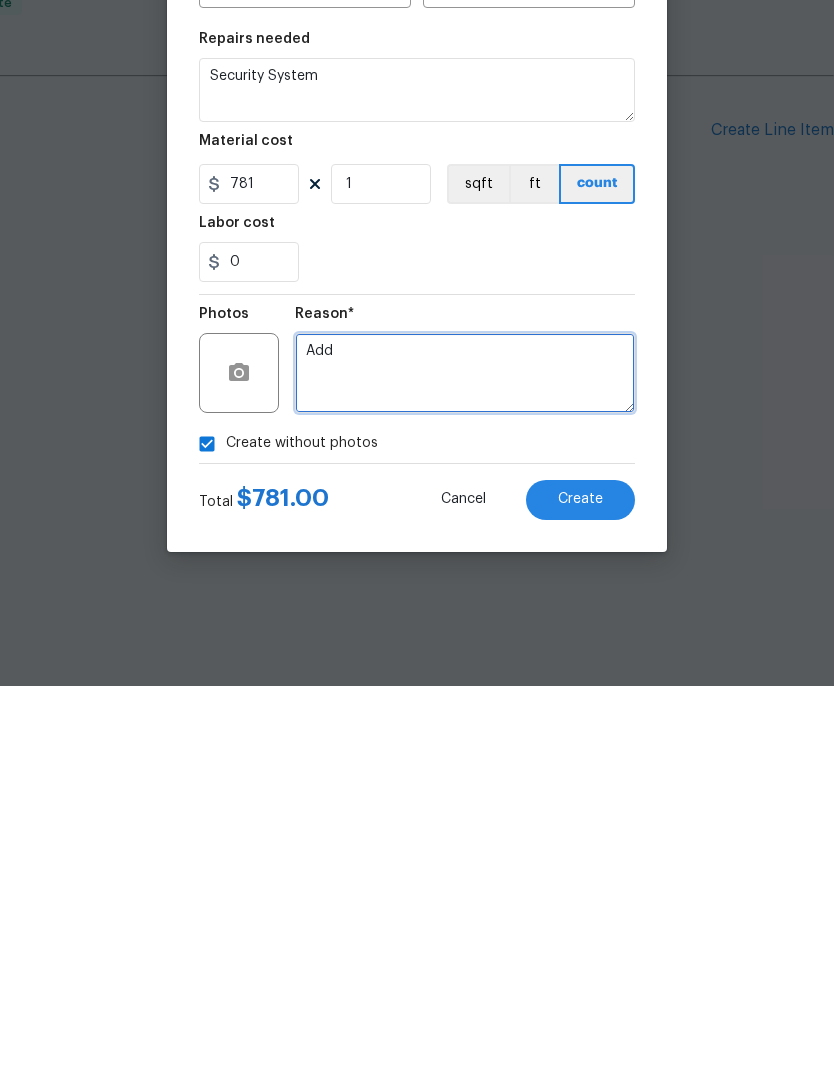 type on "Add" 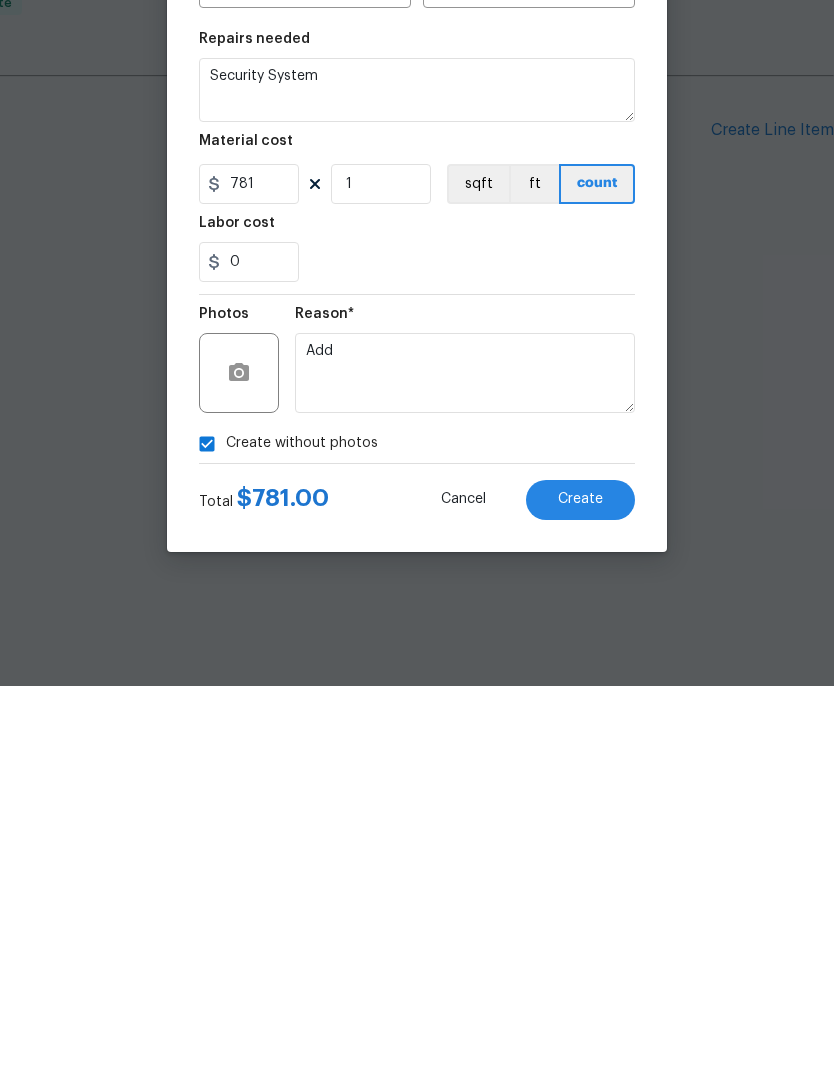 click on "0" at bounding box center (417, 646) 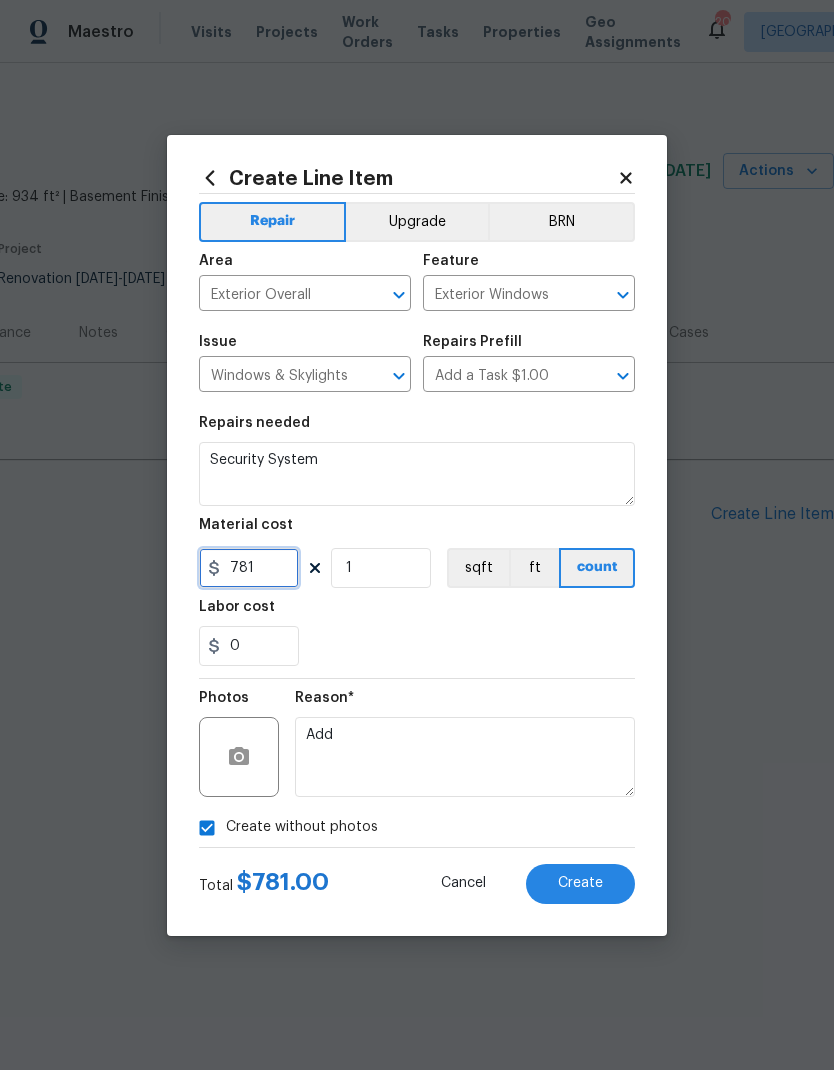 click on "781" at bounding box center [249, 568] 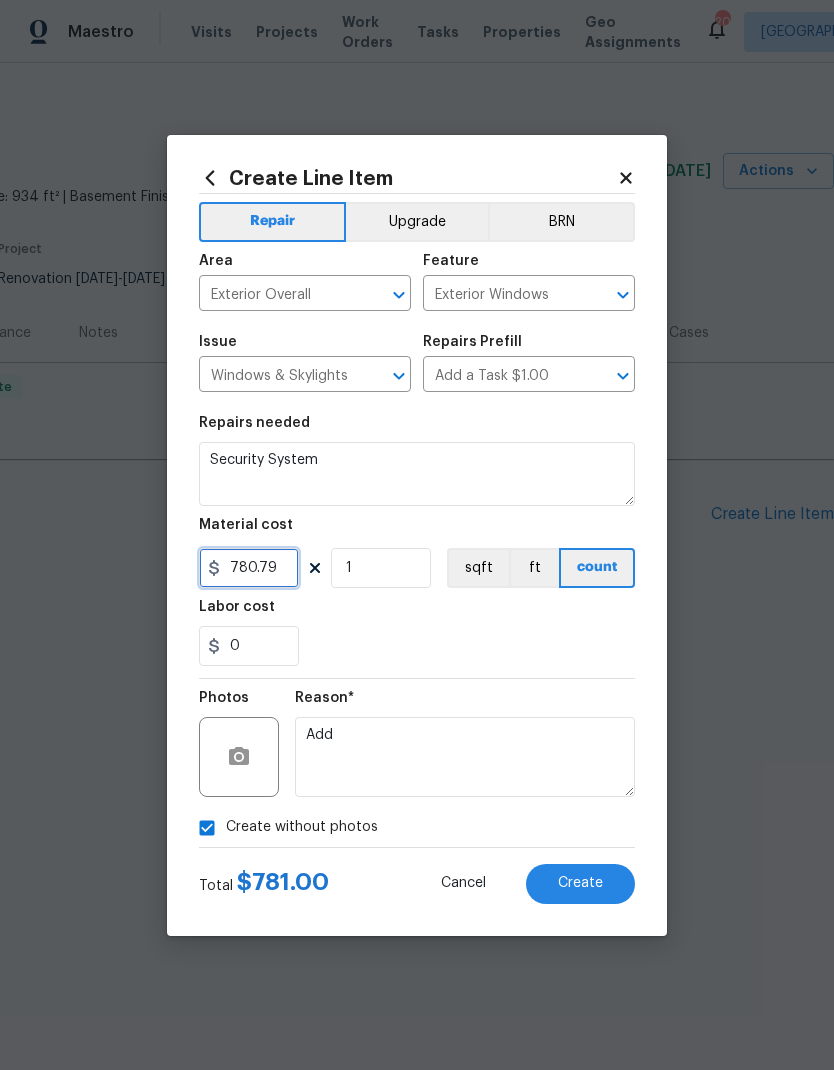 type on "780.79" 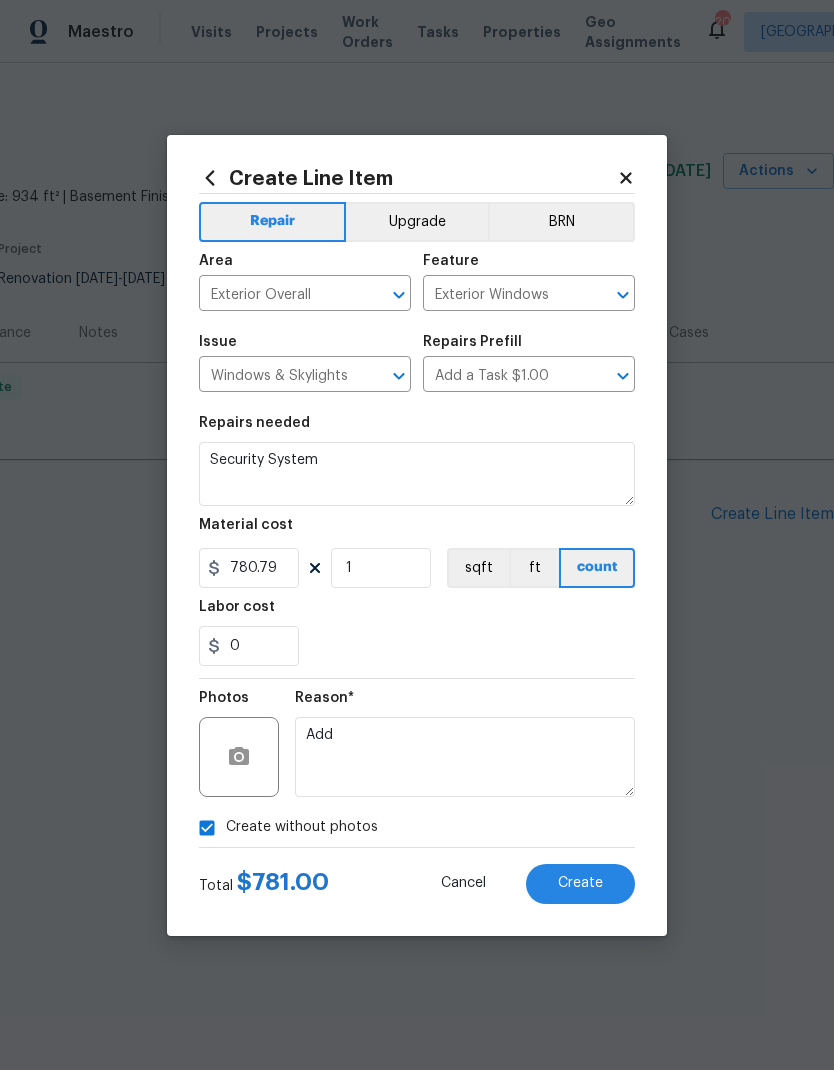 click on "0" at bounding box center (417, 646) 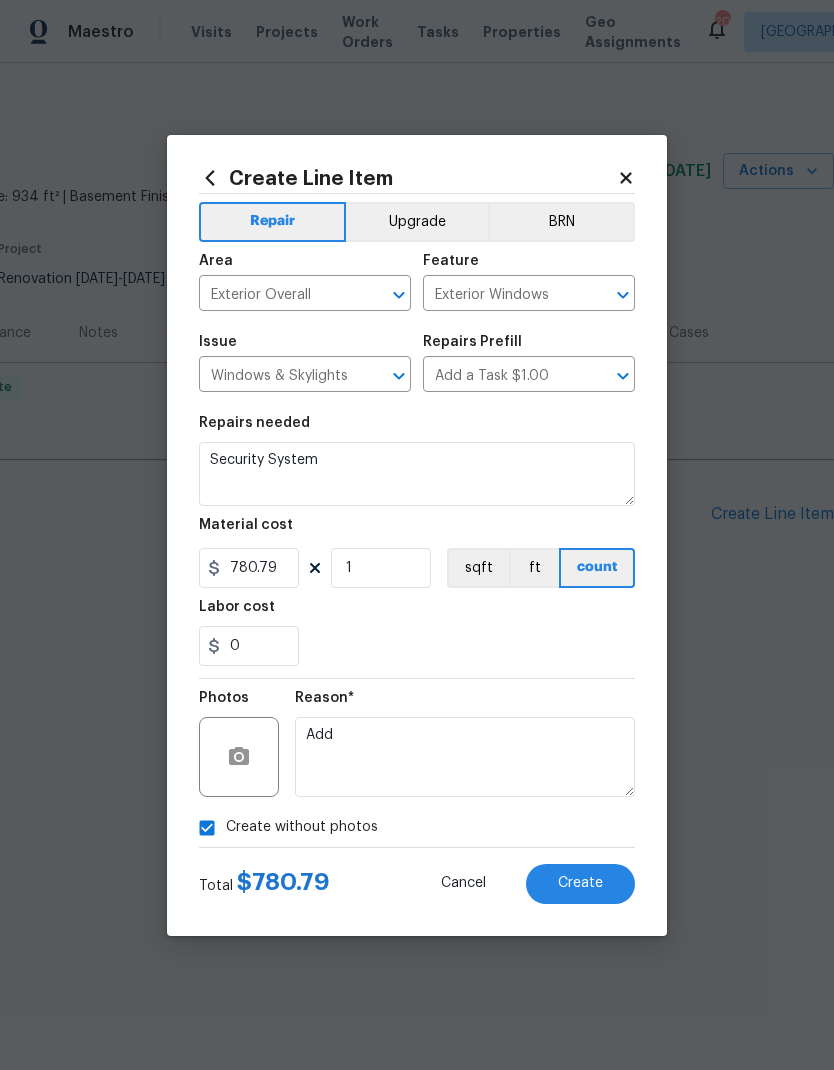 click on "Upgrade" at bounding box center [417, 222] 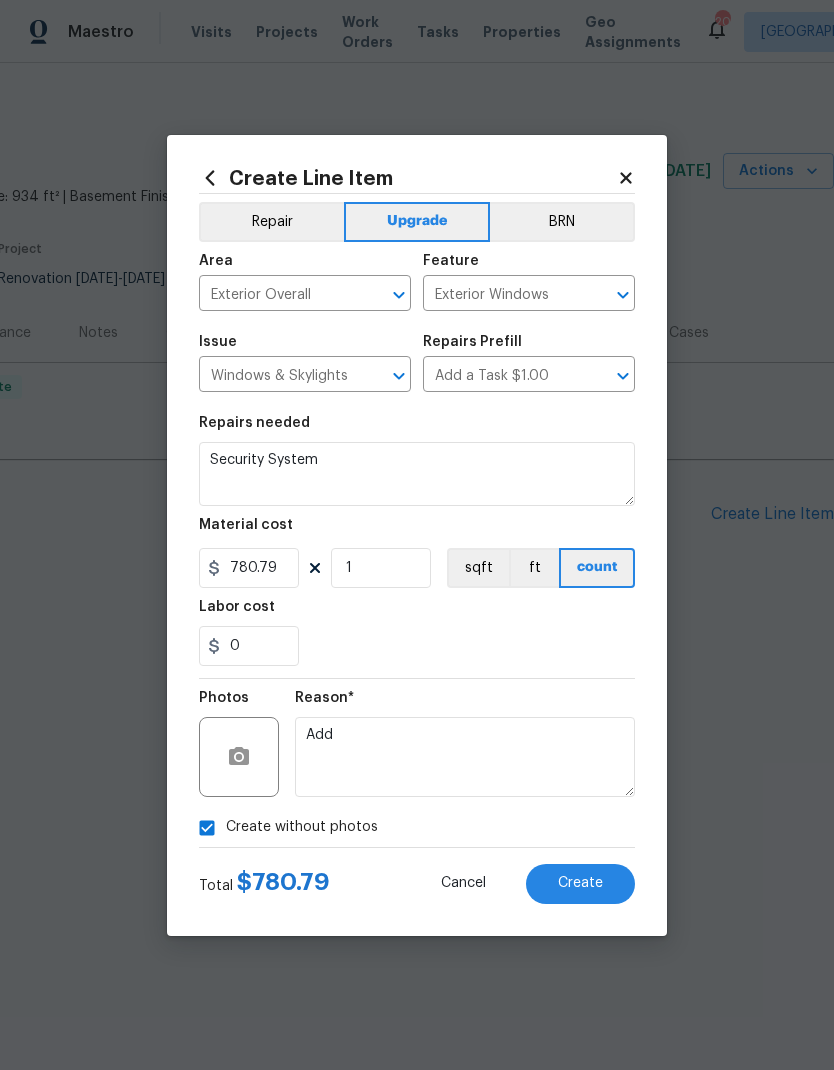 click on "Repair" at bounding box center (271, 222) 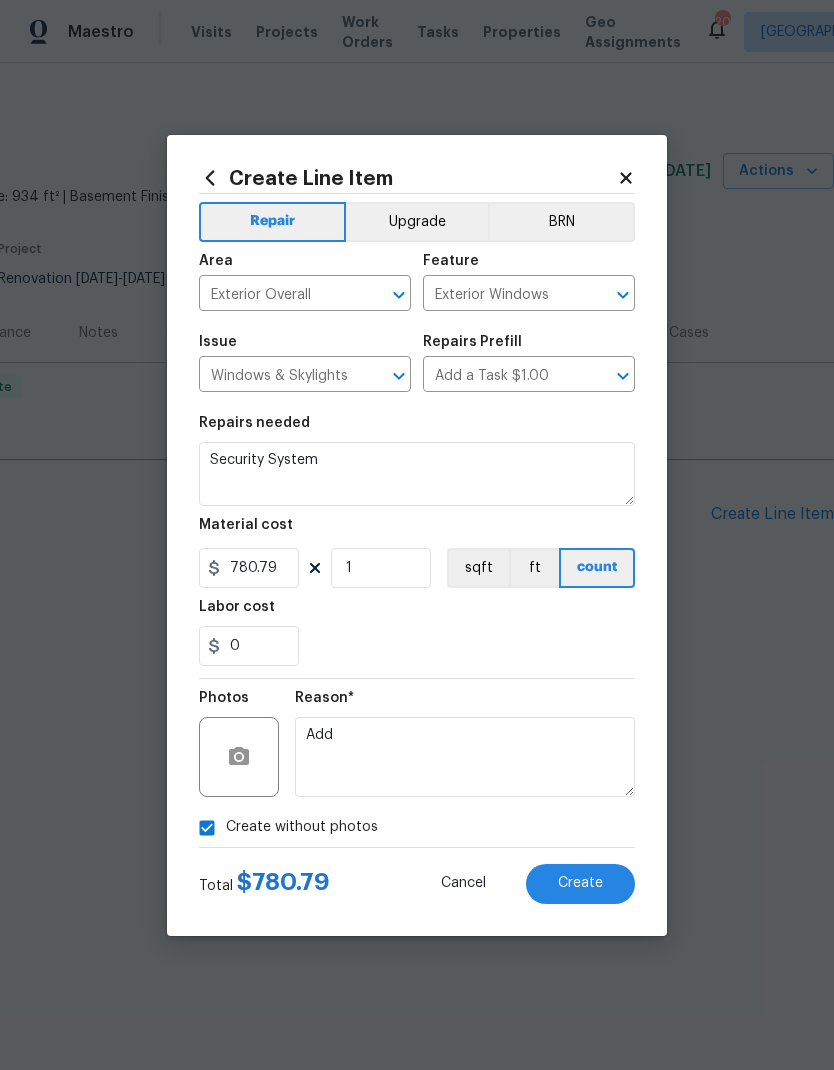 click on "Create" at bounding box center (580, 883) 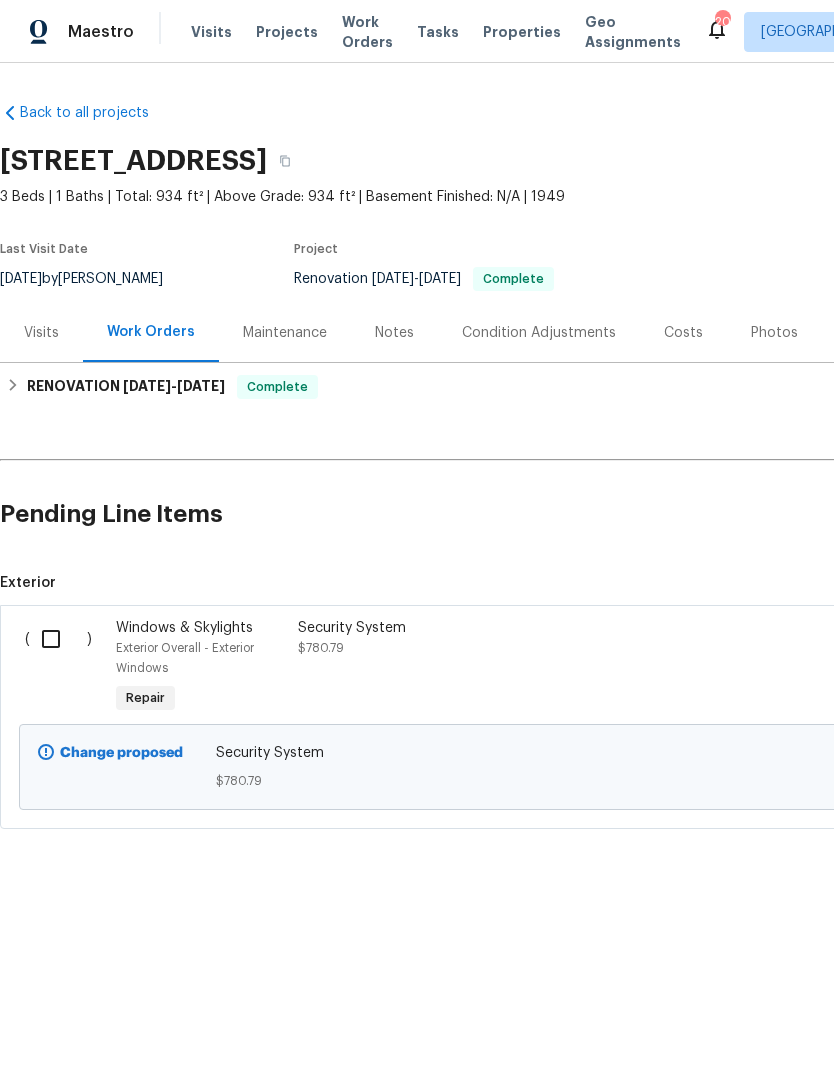 scroll, scrollTop: 0, scrollLeft: 0, axis: both 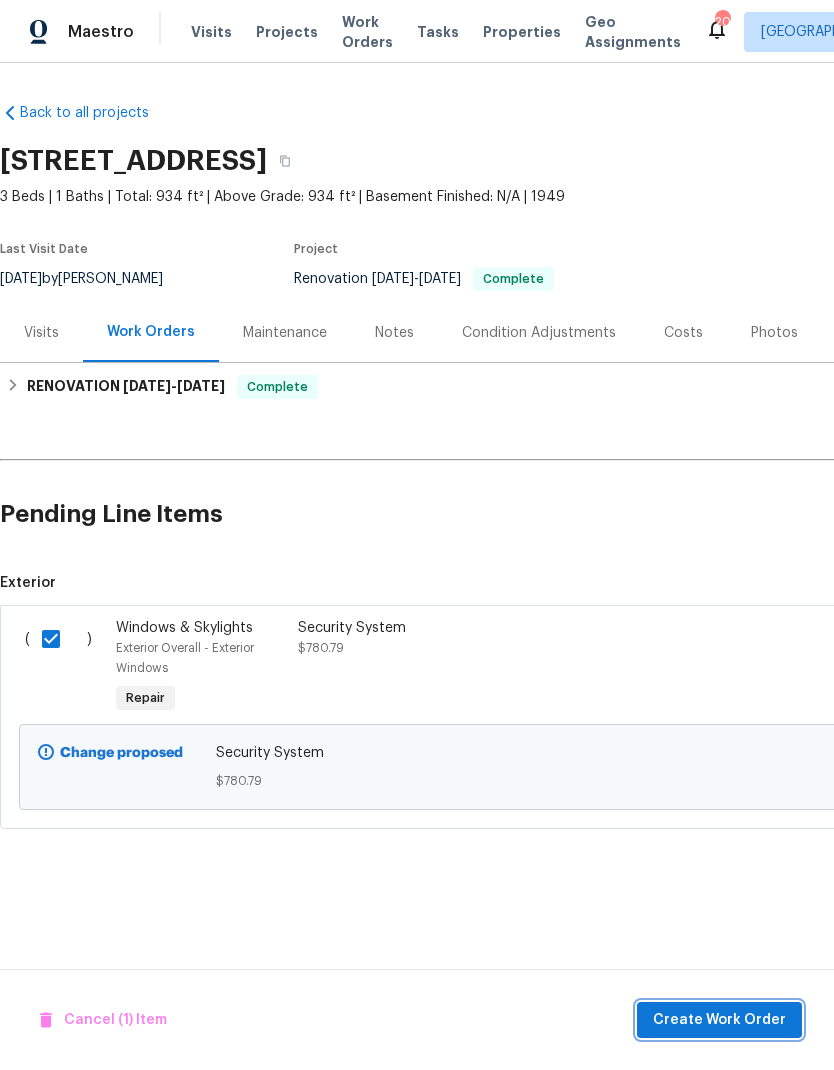 click on "Create Work Order" at bounding box center [719, 1020] 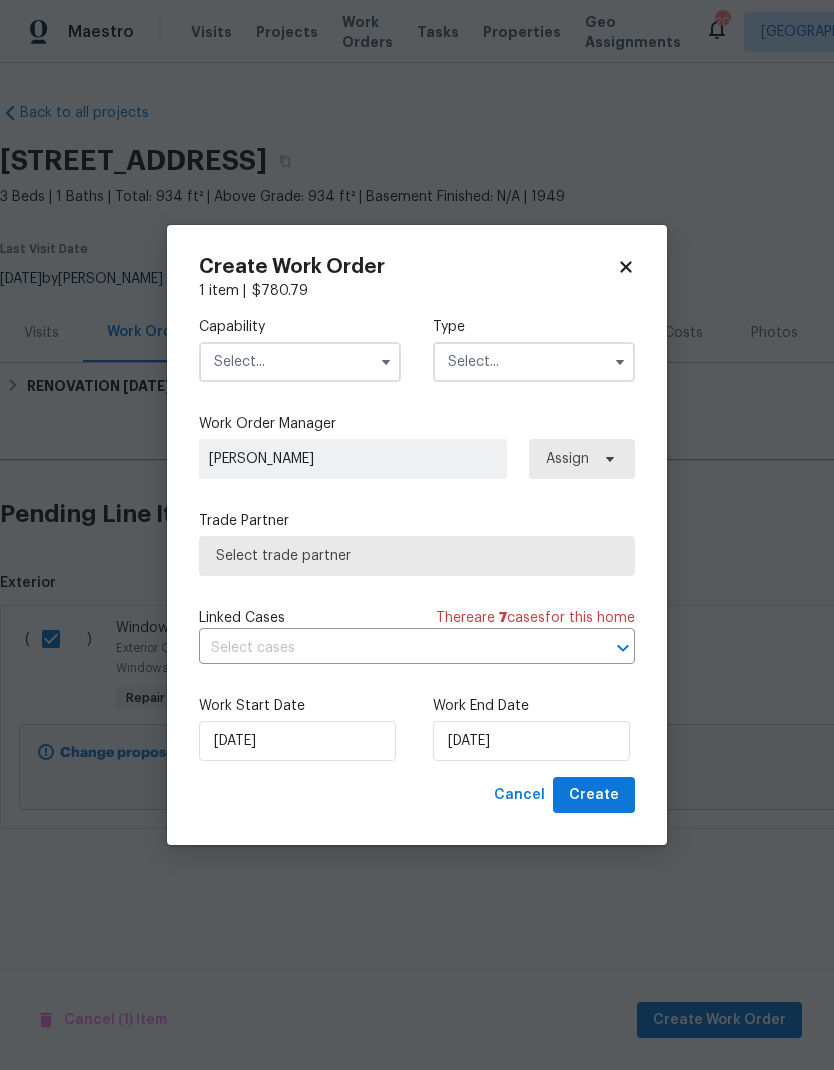 click at bounding box center (300, 362) 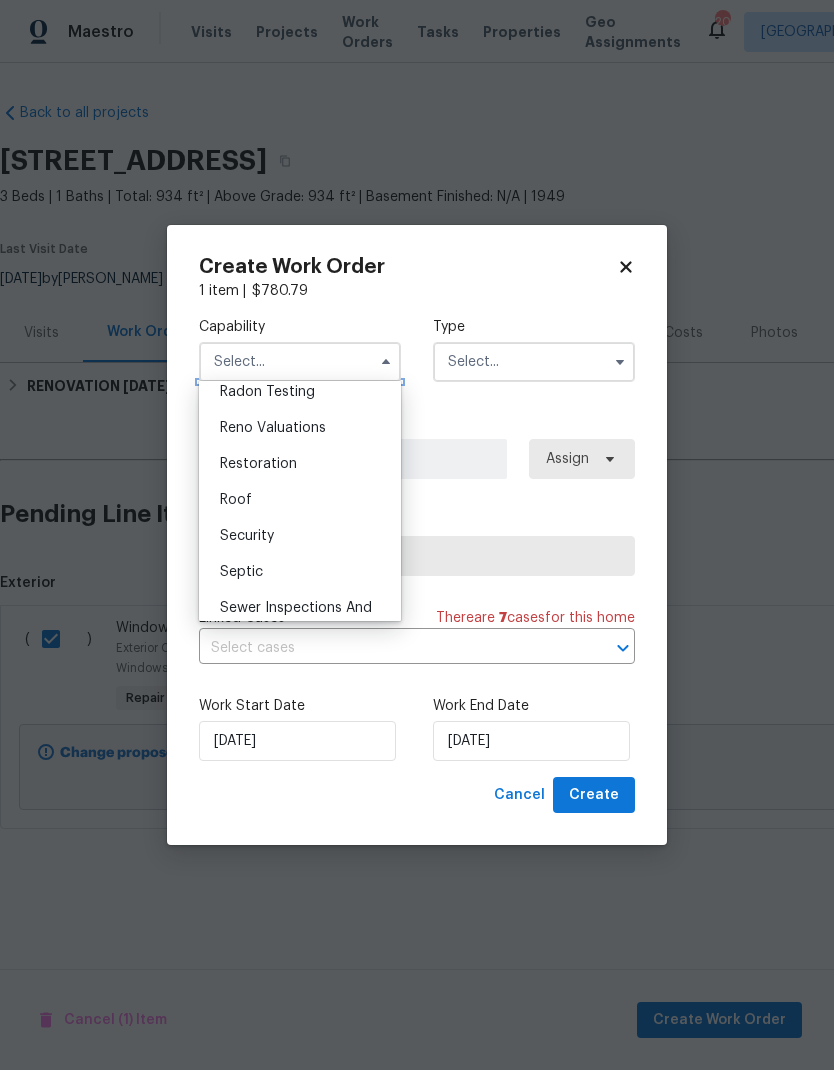 scroll, scrollTop: 1945, scrollLeft: 0, axis: vertical 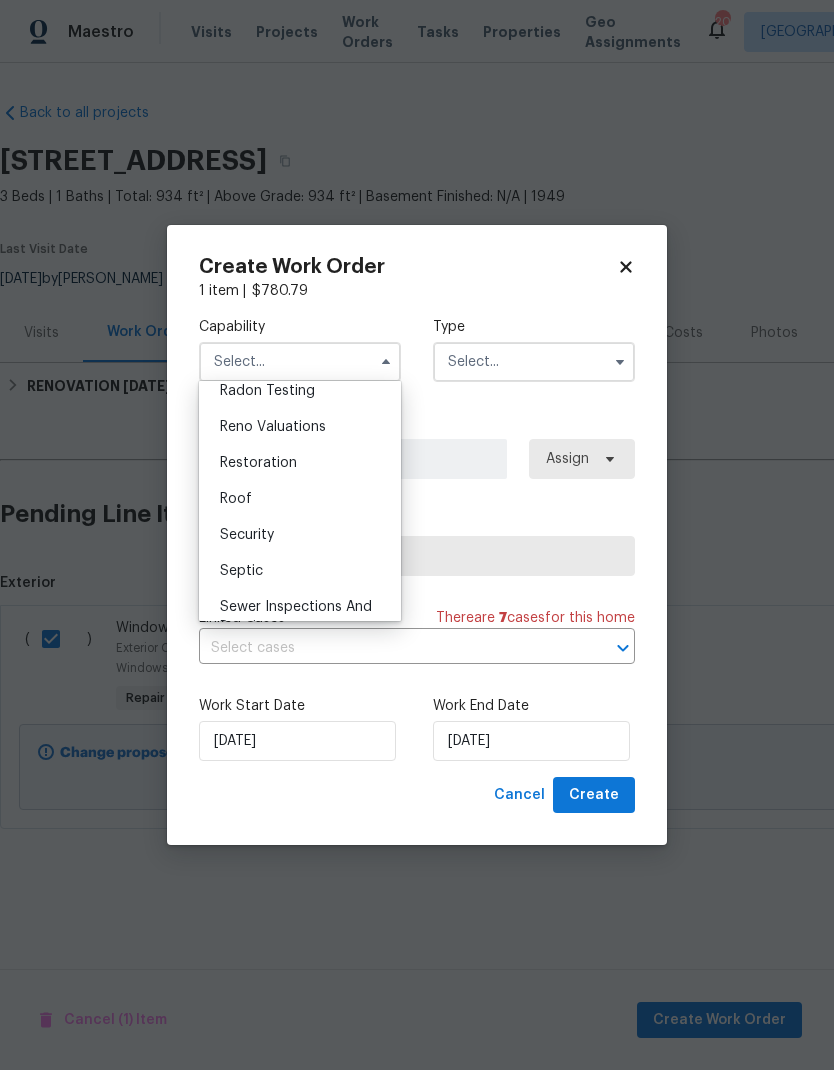 click on "Security" at bounding box center (300, 535) 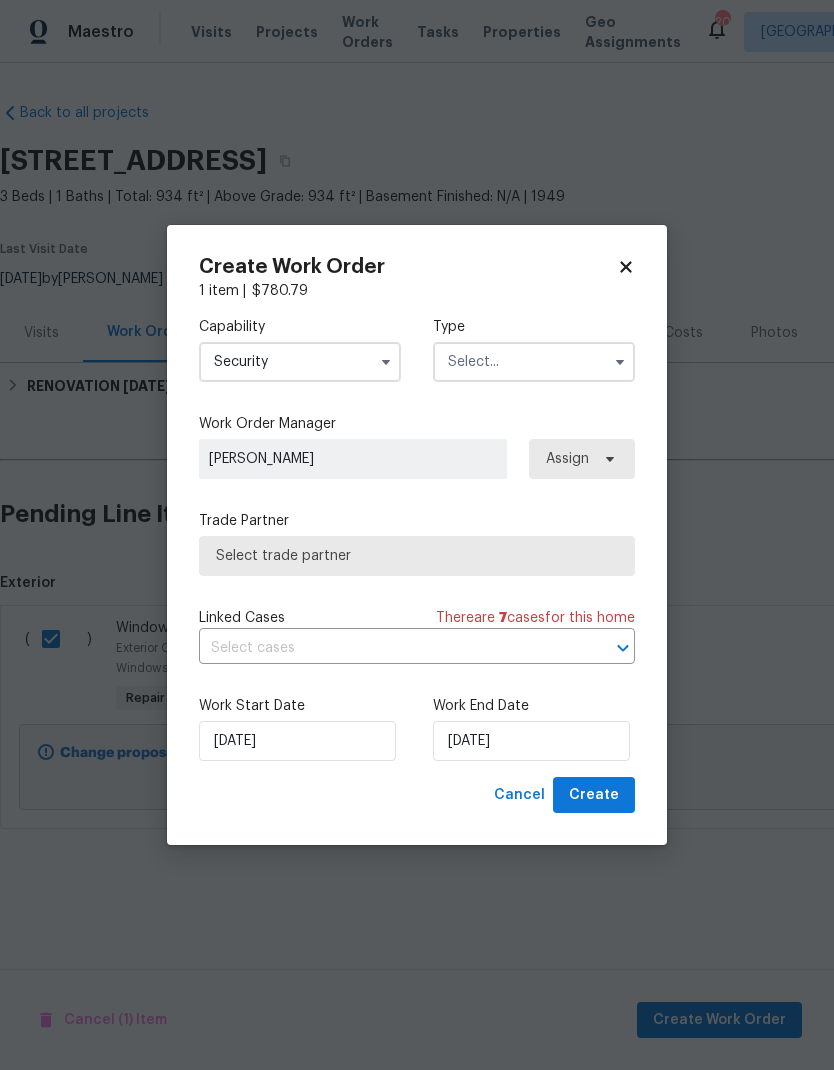 click at bounding box center (534, 362) 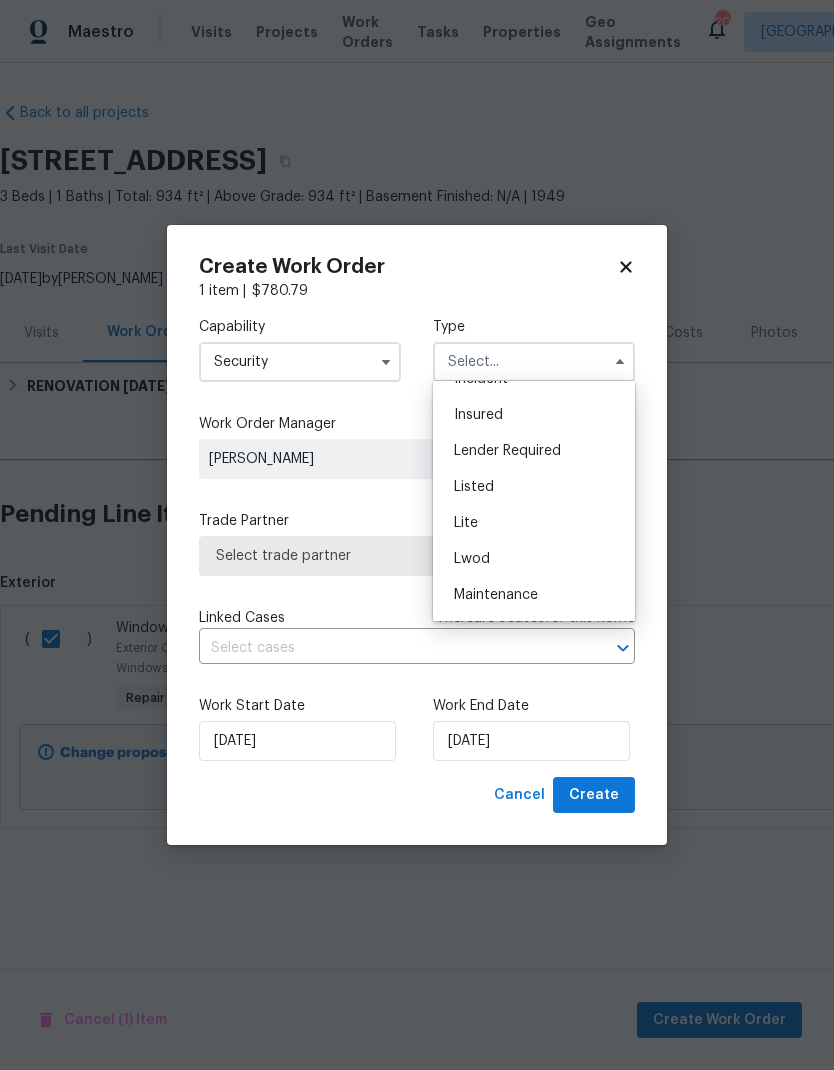 scroll, scrollTop: 138, scrollLeft: 0, axis: vertical 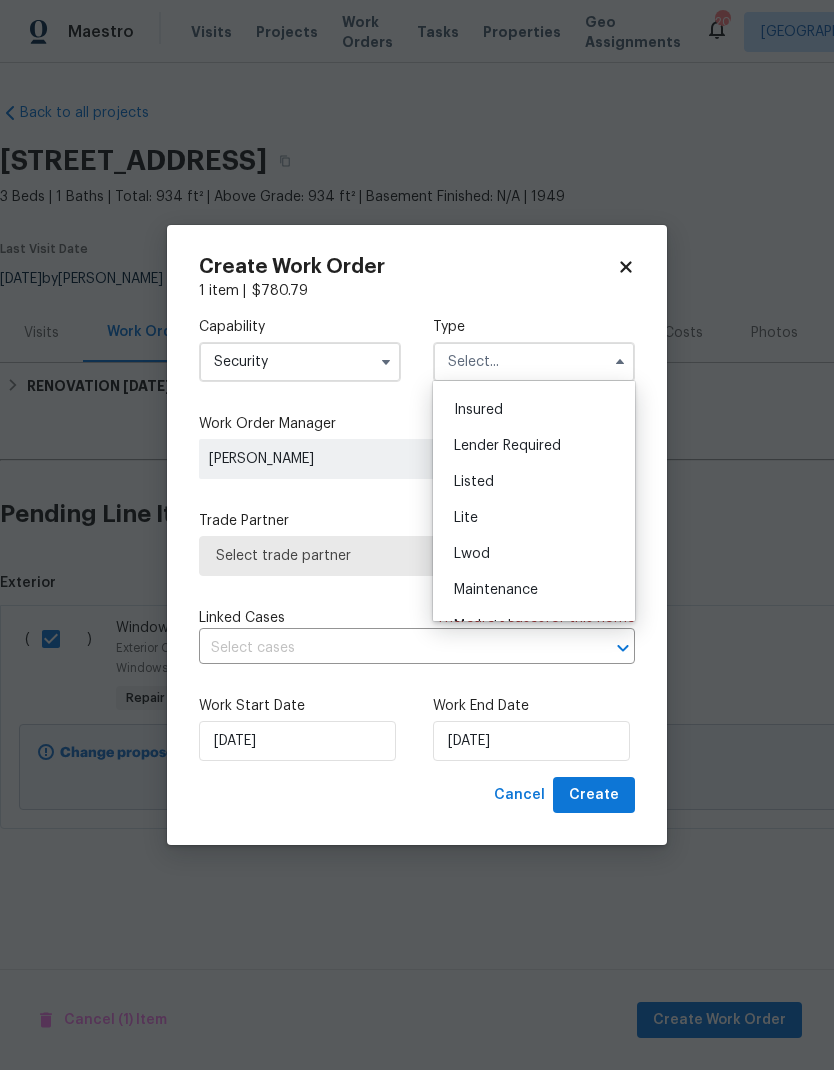 click on "Listed" at bounding box center [534, 482] 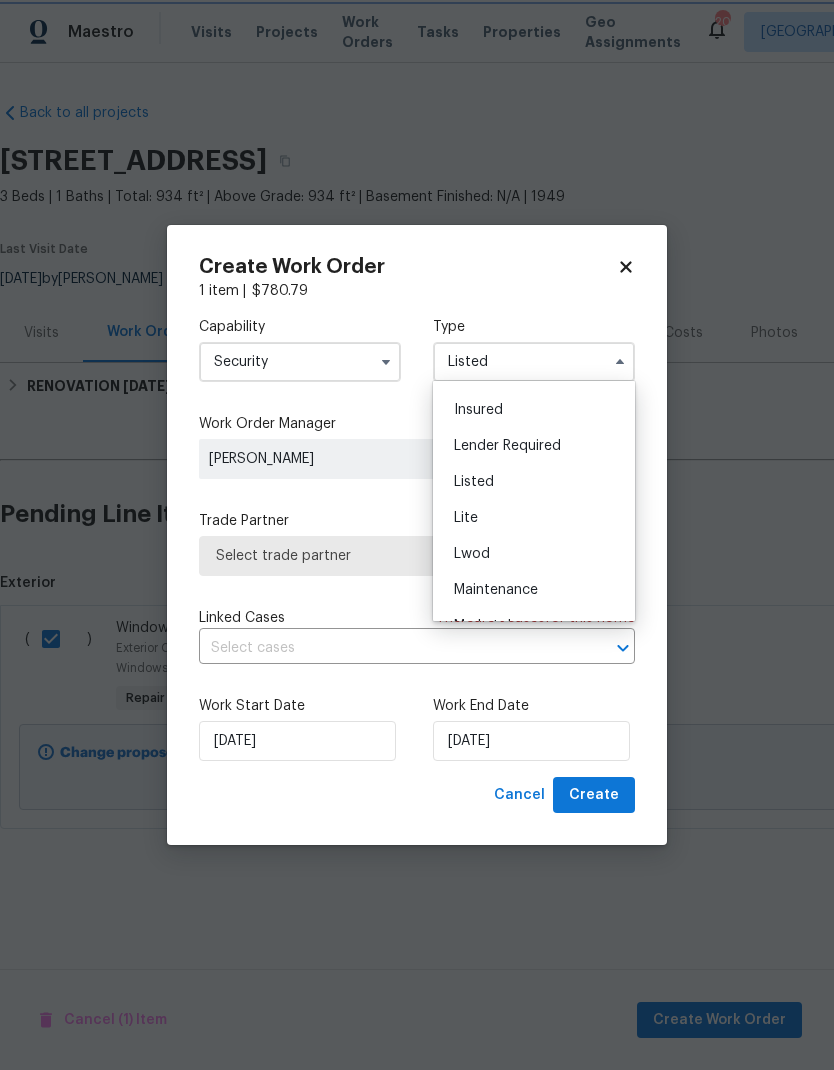scroll, scrollTop: 0, scrollLeft: 0, axis: both 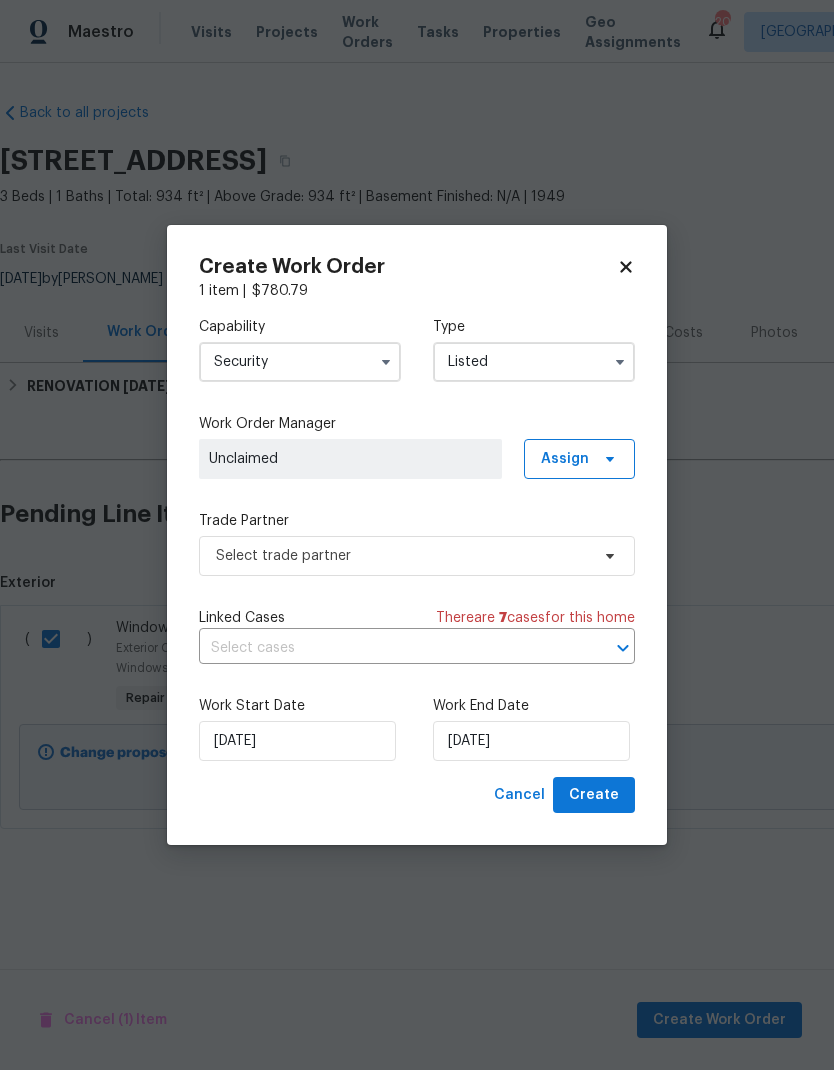click on "Unclaimed" at bounding box center [350, 459] 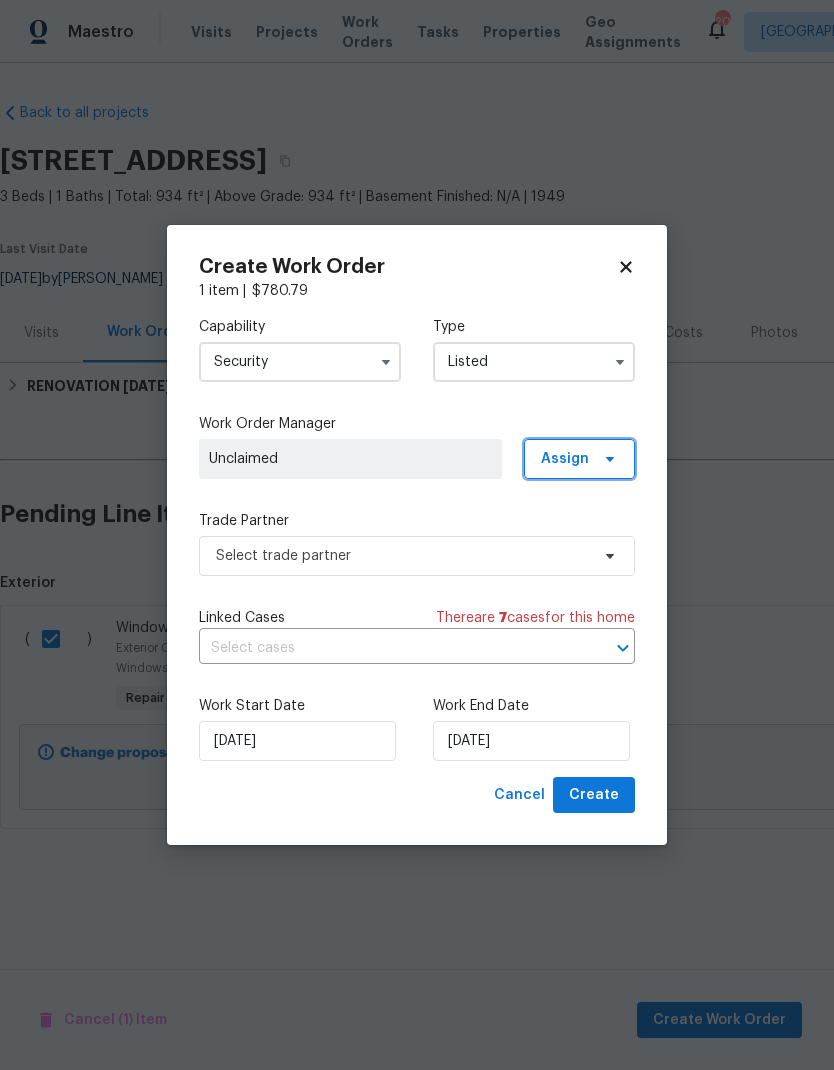 click on "Assign" at bounding box center [565, 459] 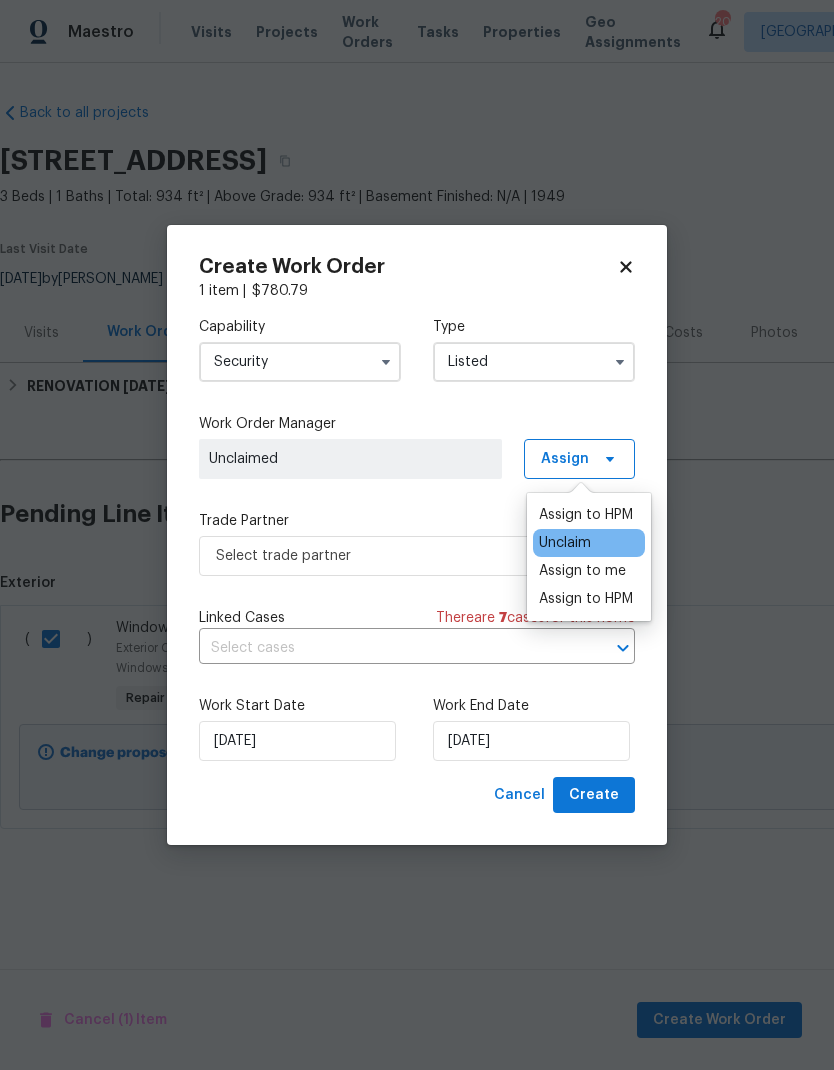 click on "Assign to HPM" at bounding box center [586, 515] 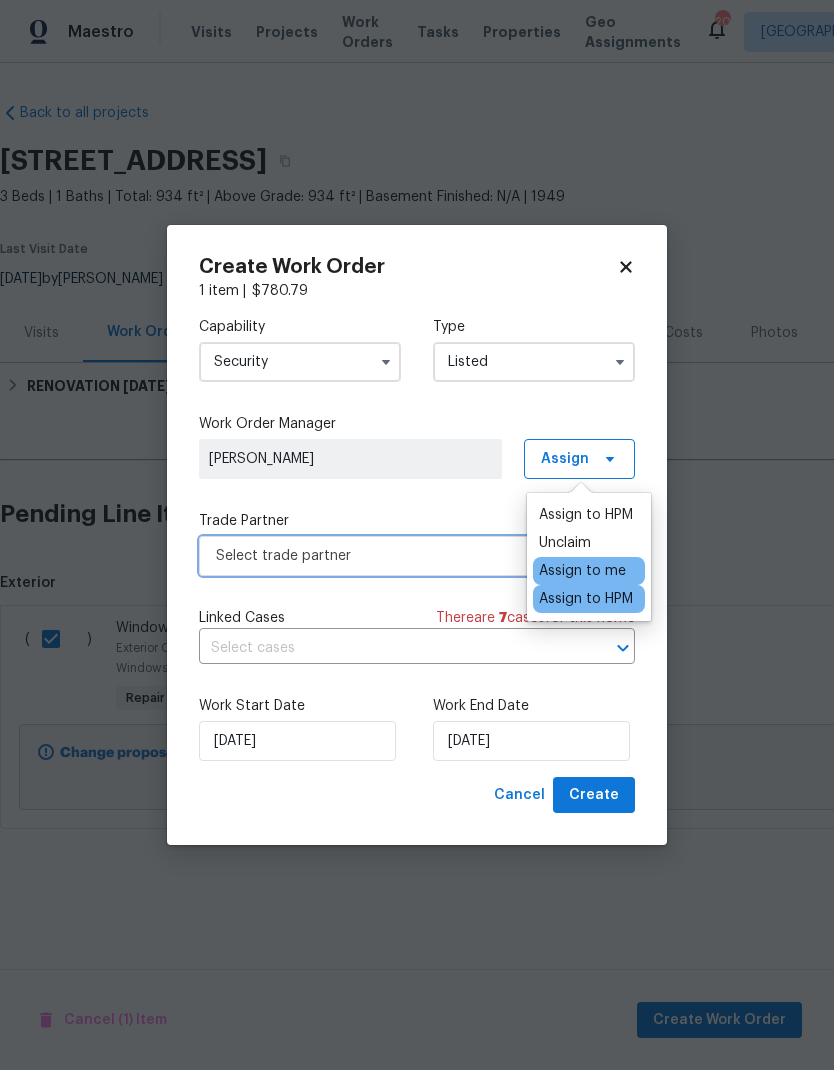 click on "Select trade partner" at bounding box center [402, 556] 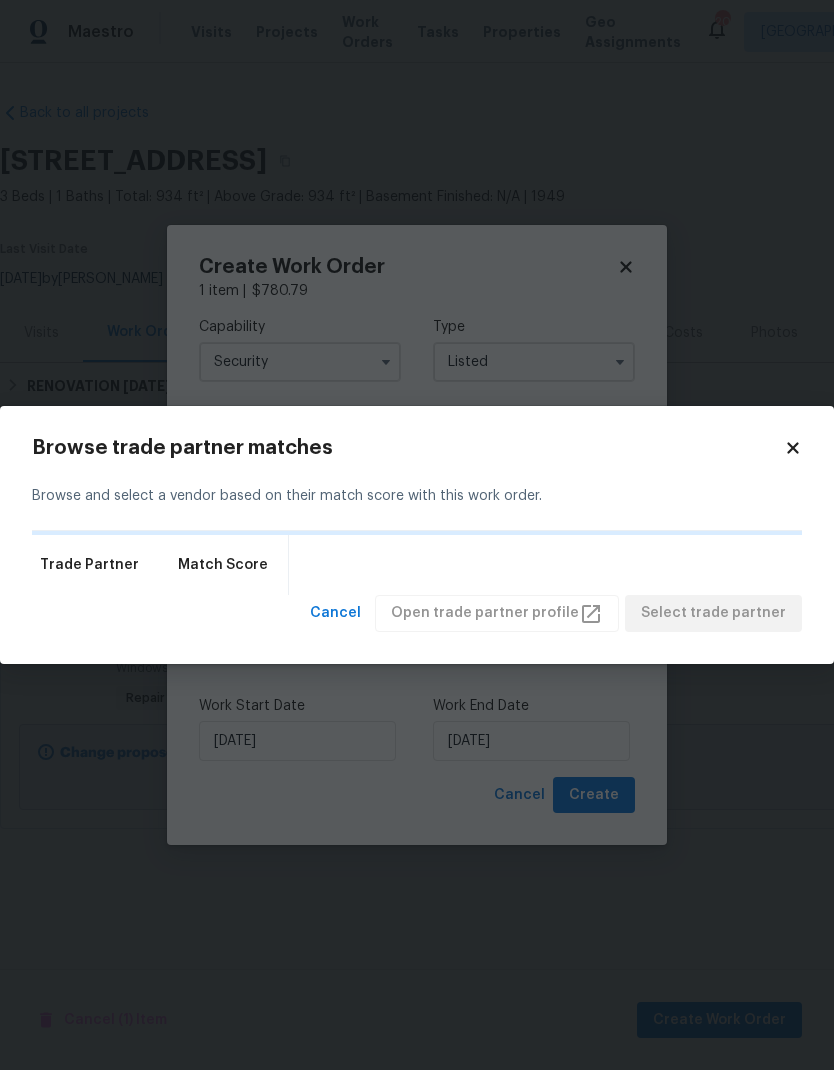click on "Trade Partner Match Score" at bounding box center [417, 565] 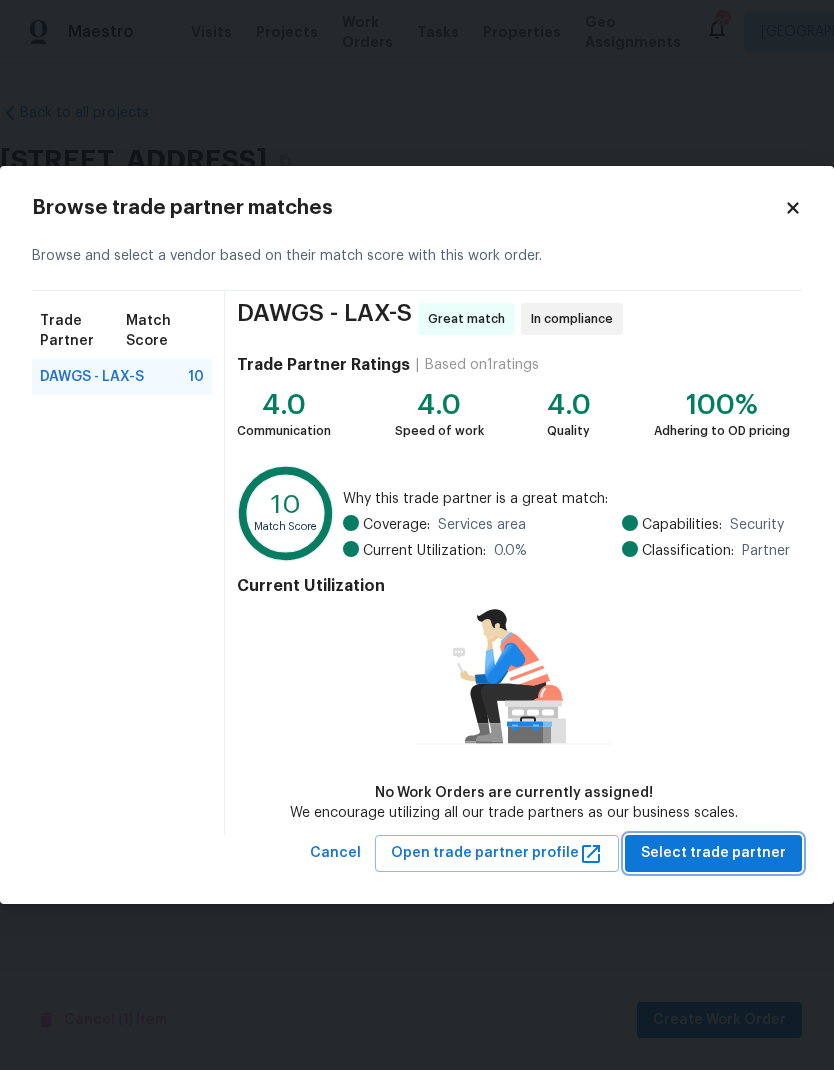 click on "Select trade partner" at bounding box center (713, 853) 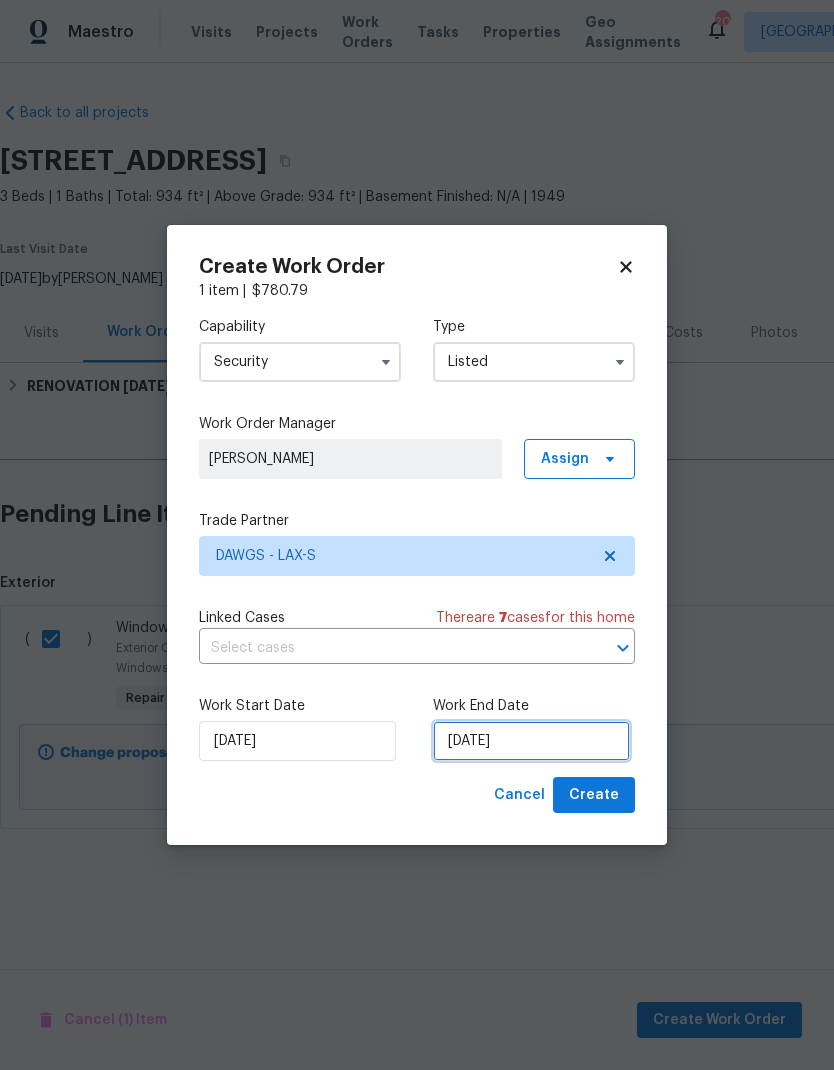 click on "[DATE]" at bounding box center (531, 741) 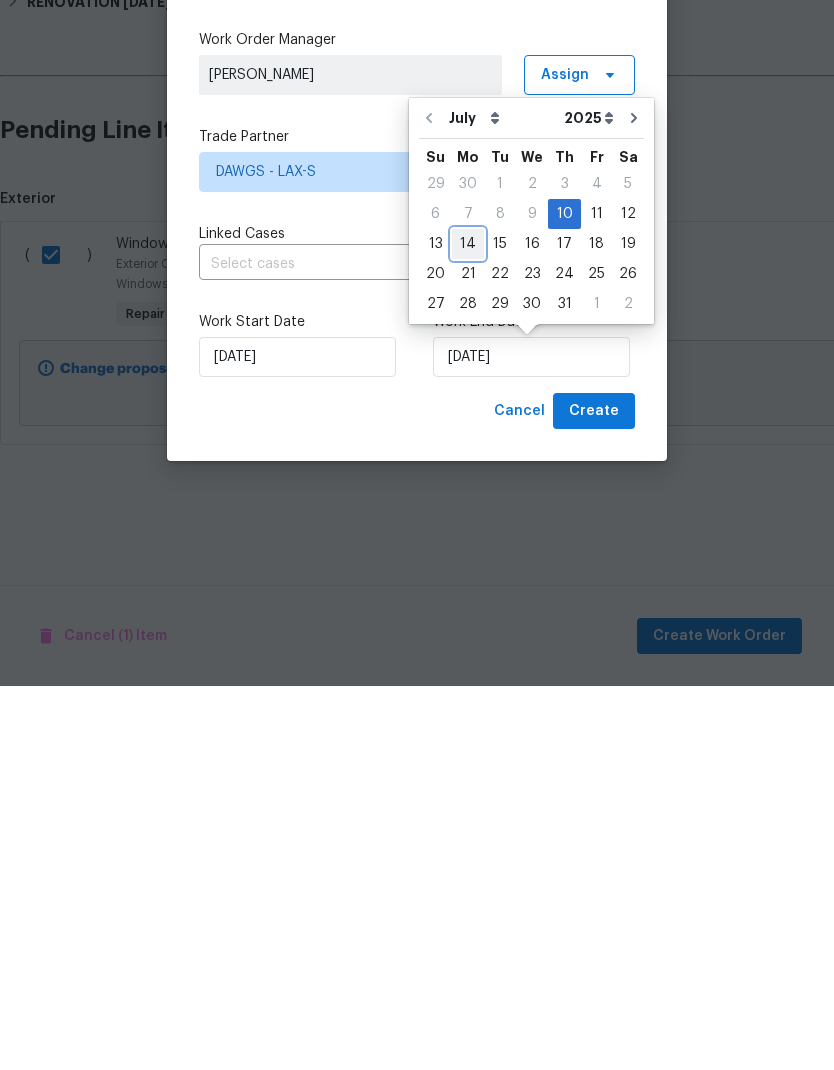 click on "14" at bounding box center (468, 628) 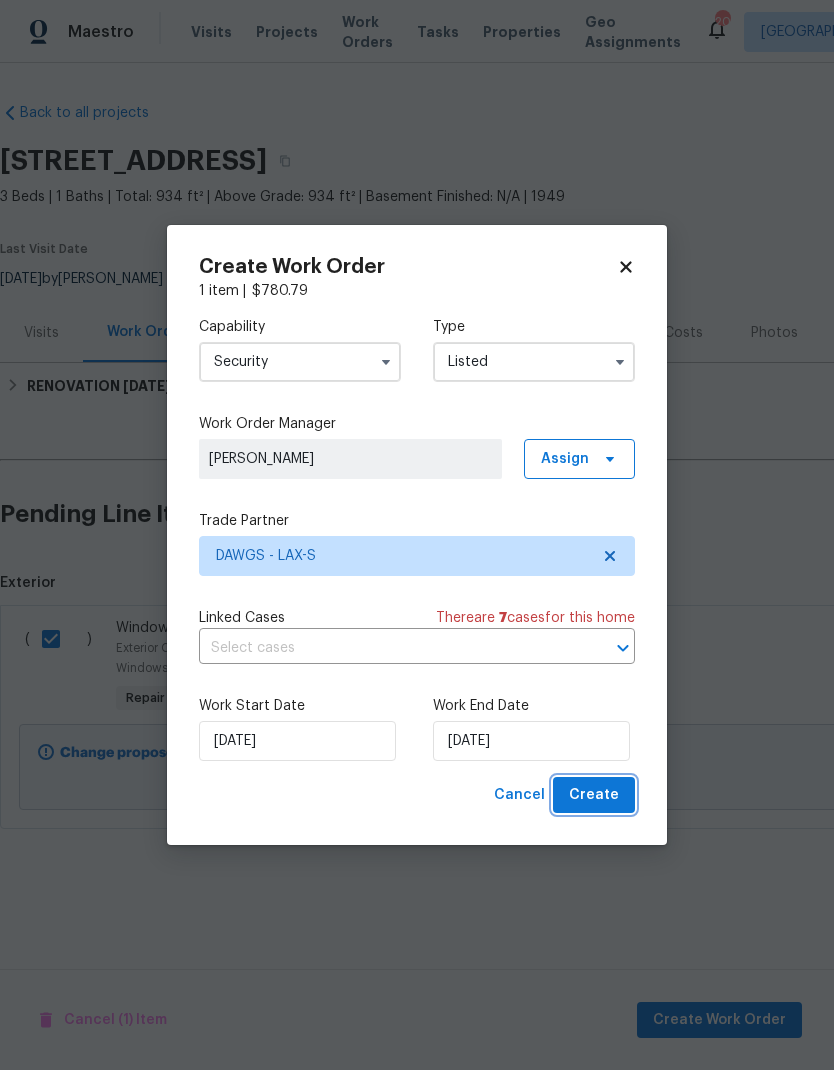 click on "Create" at bounding box center (594, 795) 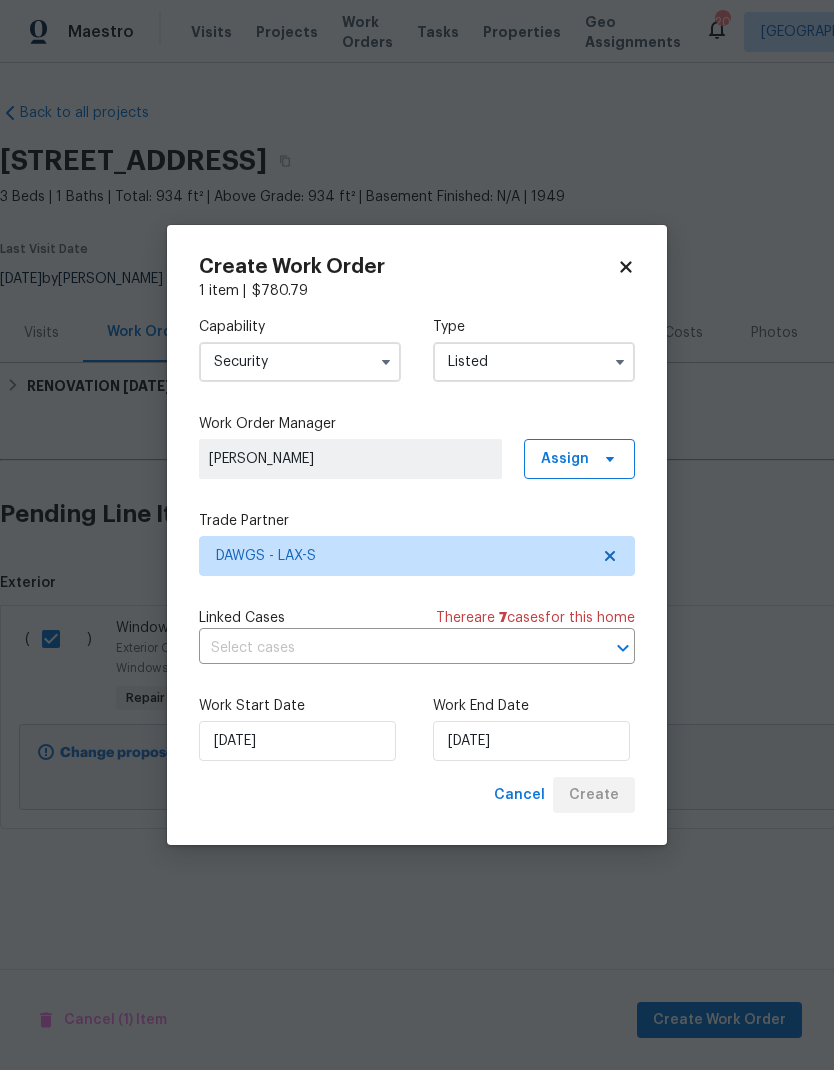 click on "Cancel Create" at bounding box center [560, 795] 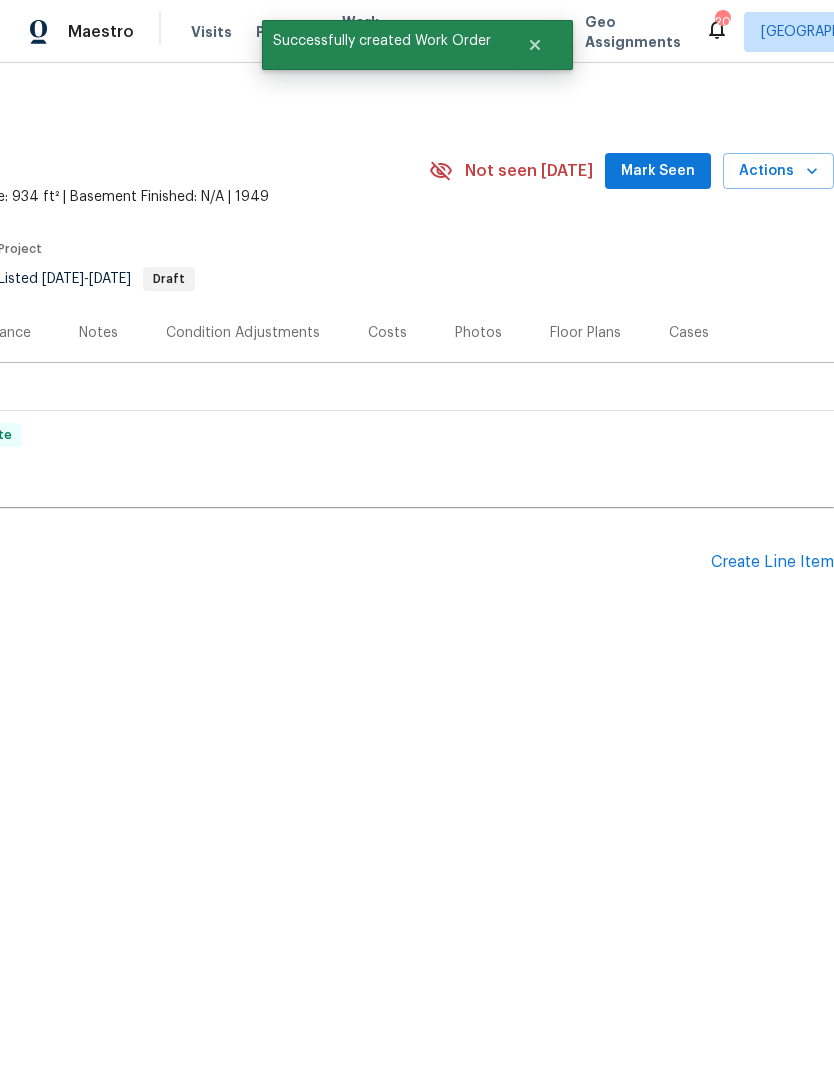 scroll, scrollTop: 0, scrollLeft: 296, axis: horizontal 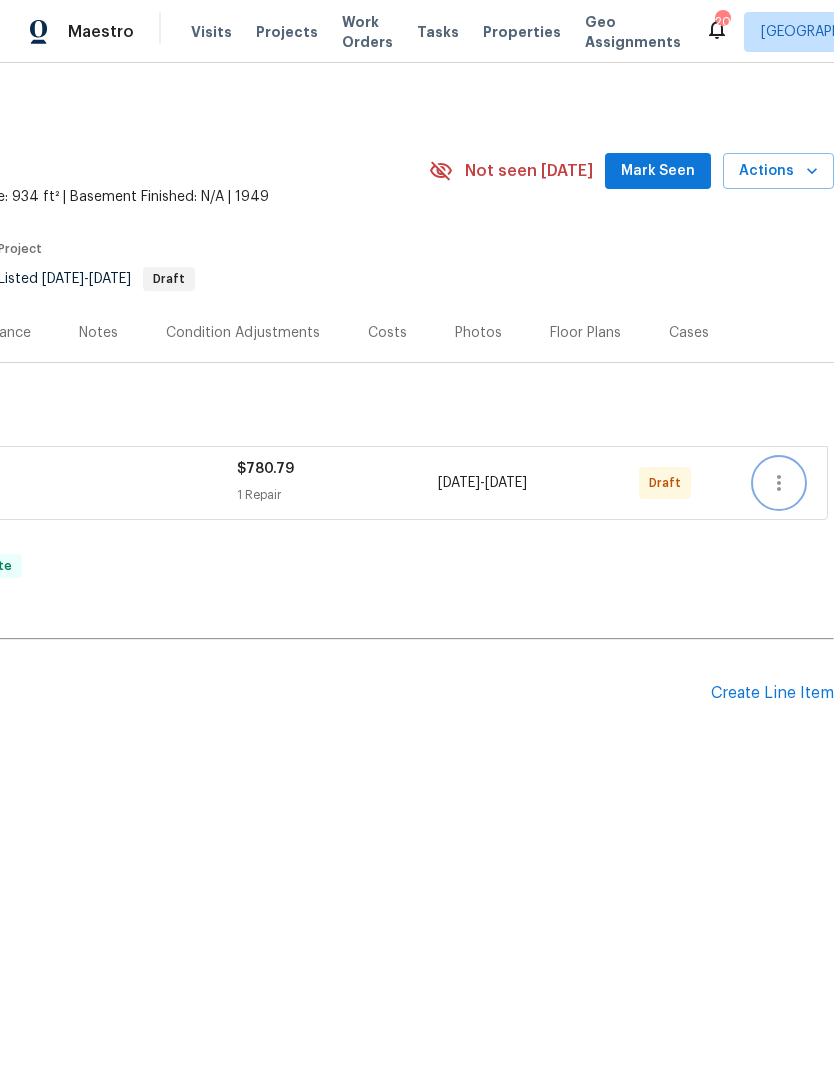 click 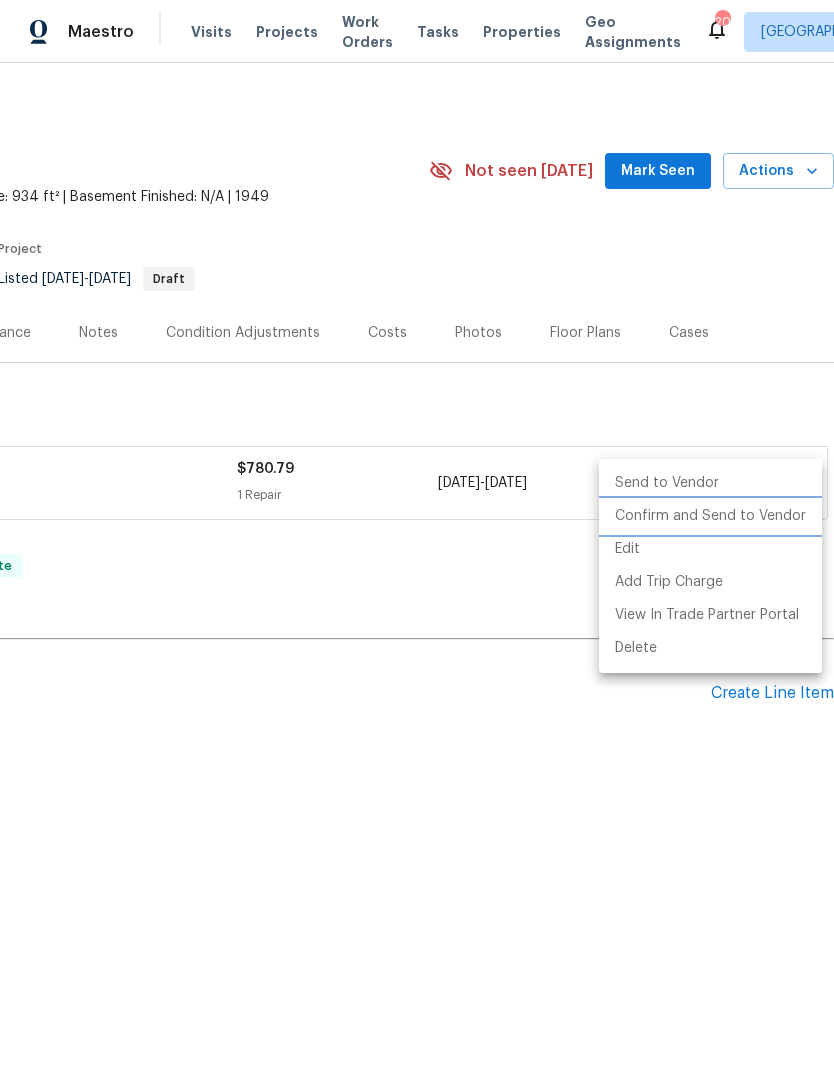click on "Confirm and Send to Vendor" at bounding box center [710, 516] 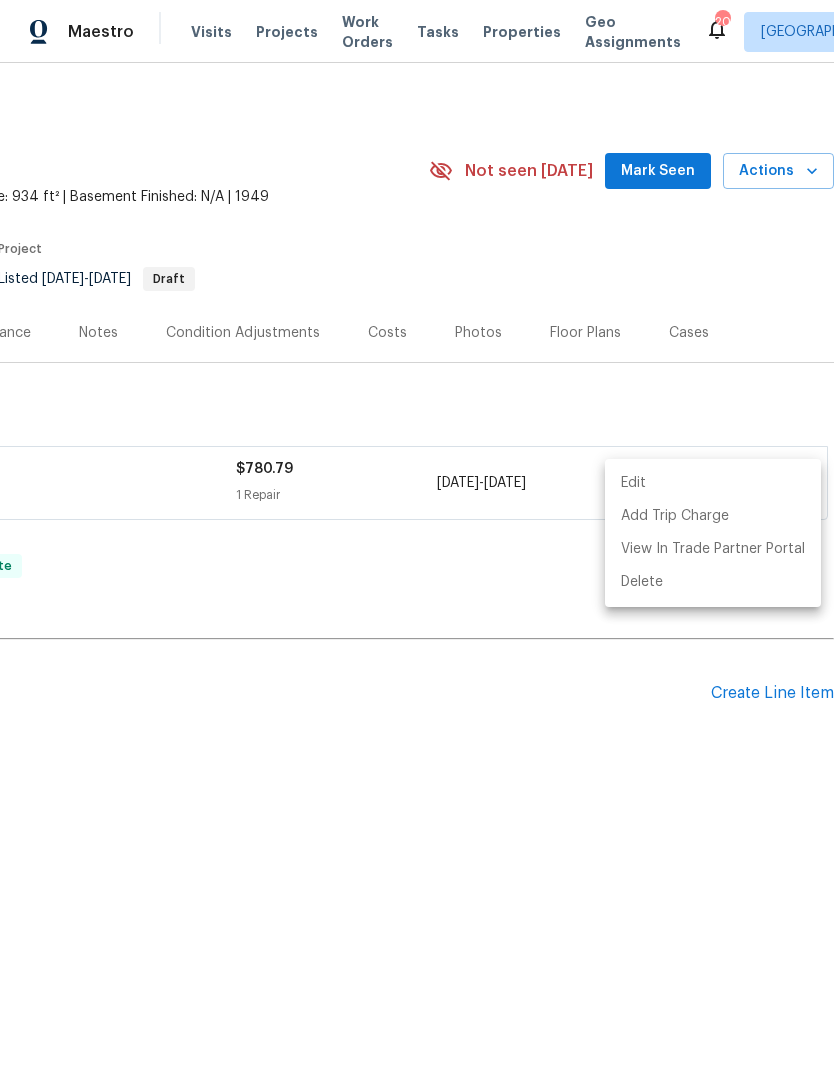 click at bounding box center (417, 535) 